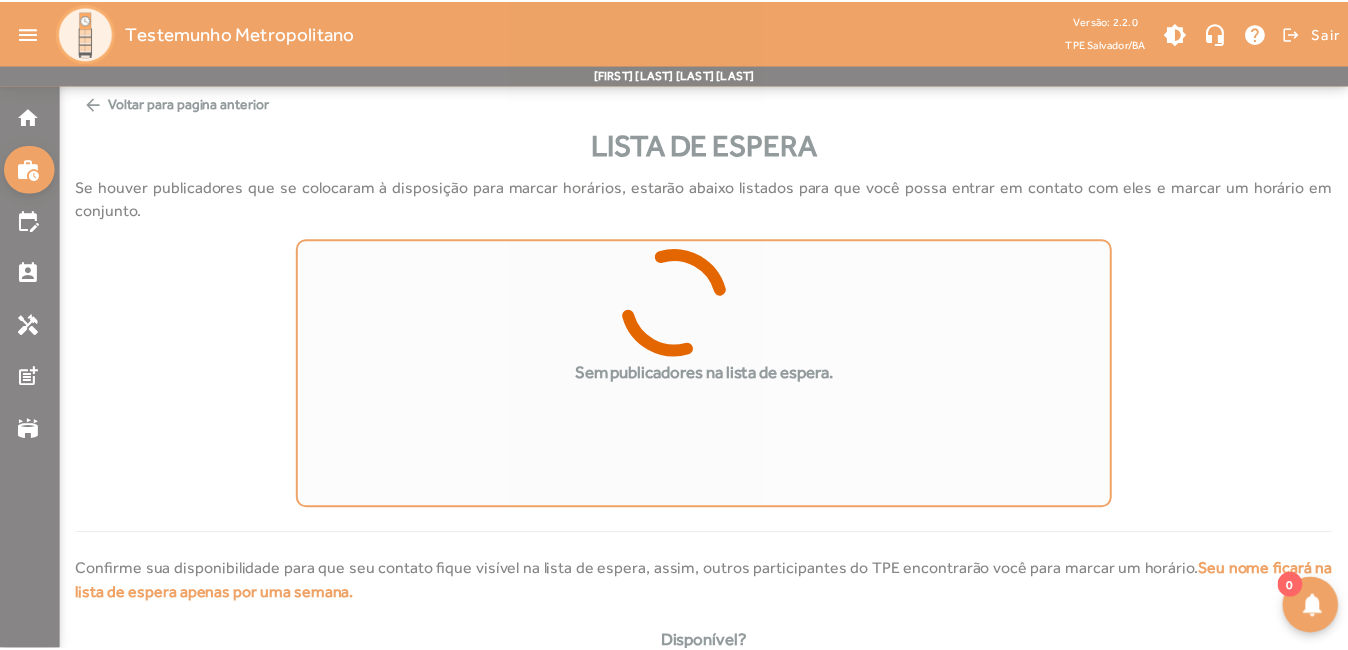 scroll, scrollTop: 0, scrollLeft: 0, axis: both 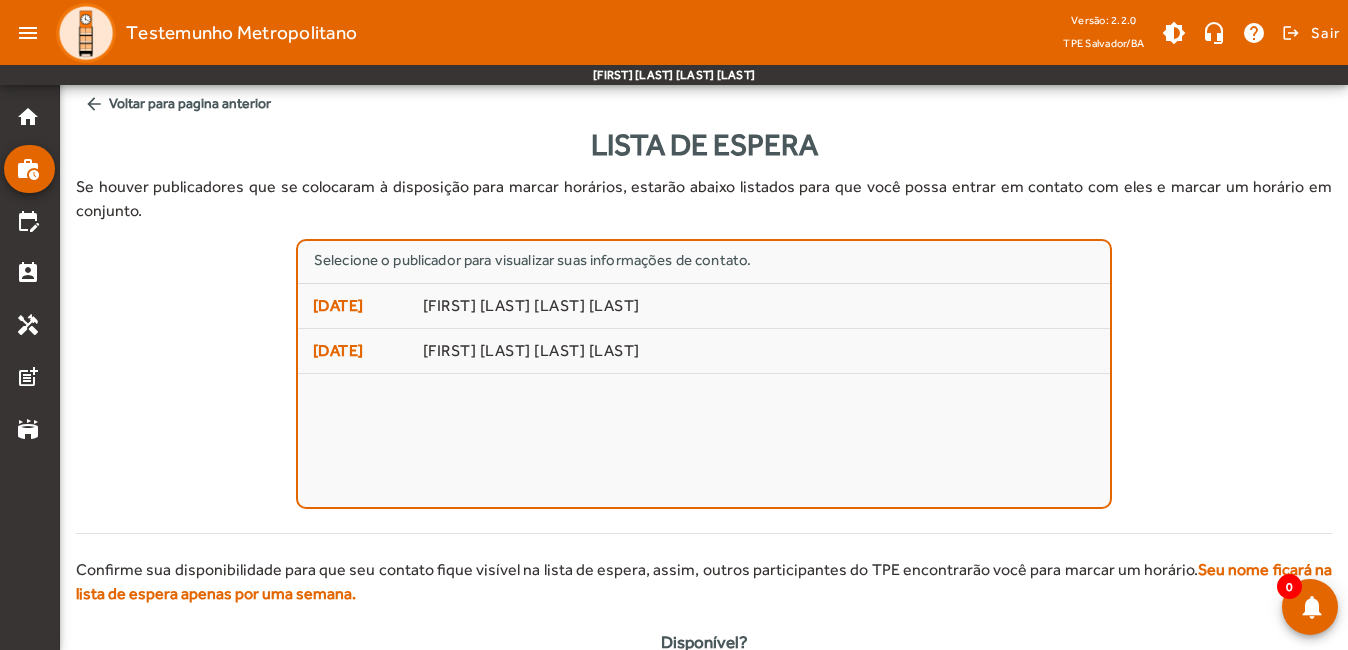 click on "arrow_back" 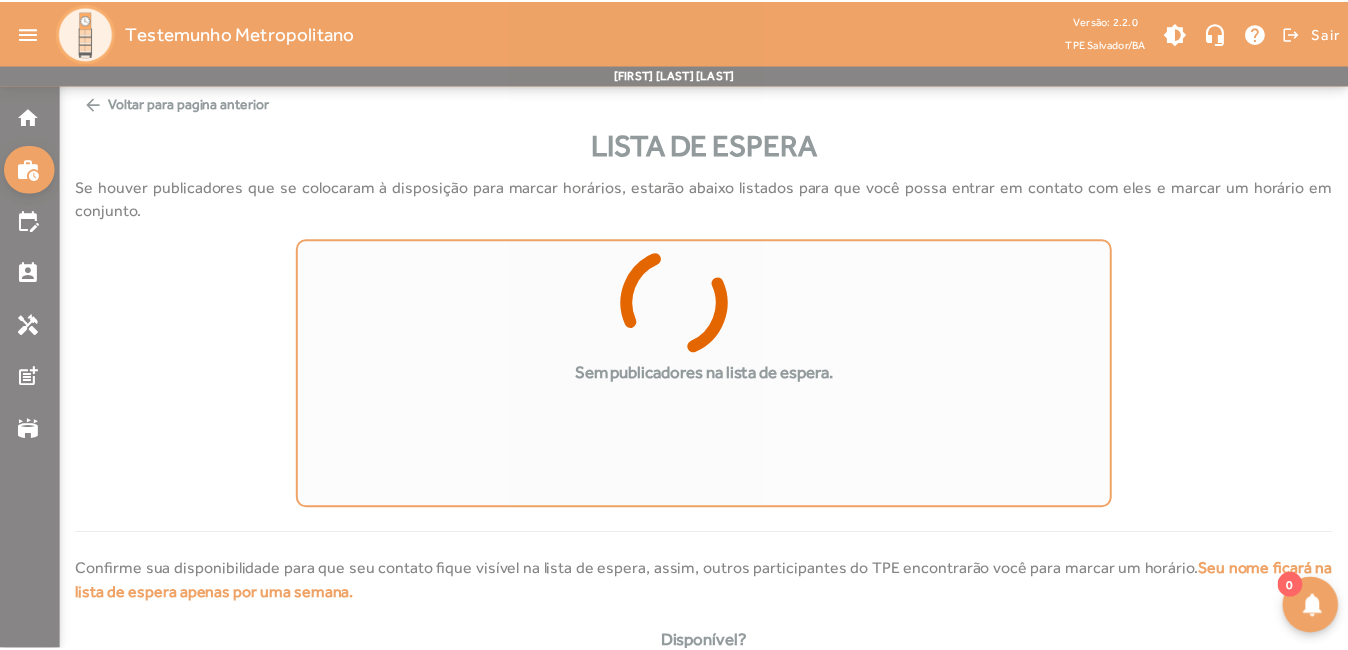 scroll, scrollTop: 0, scrollLeft: 0, axis: both 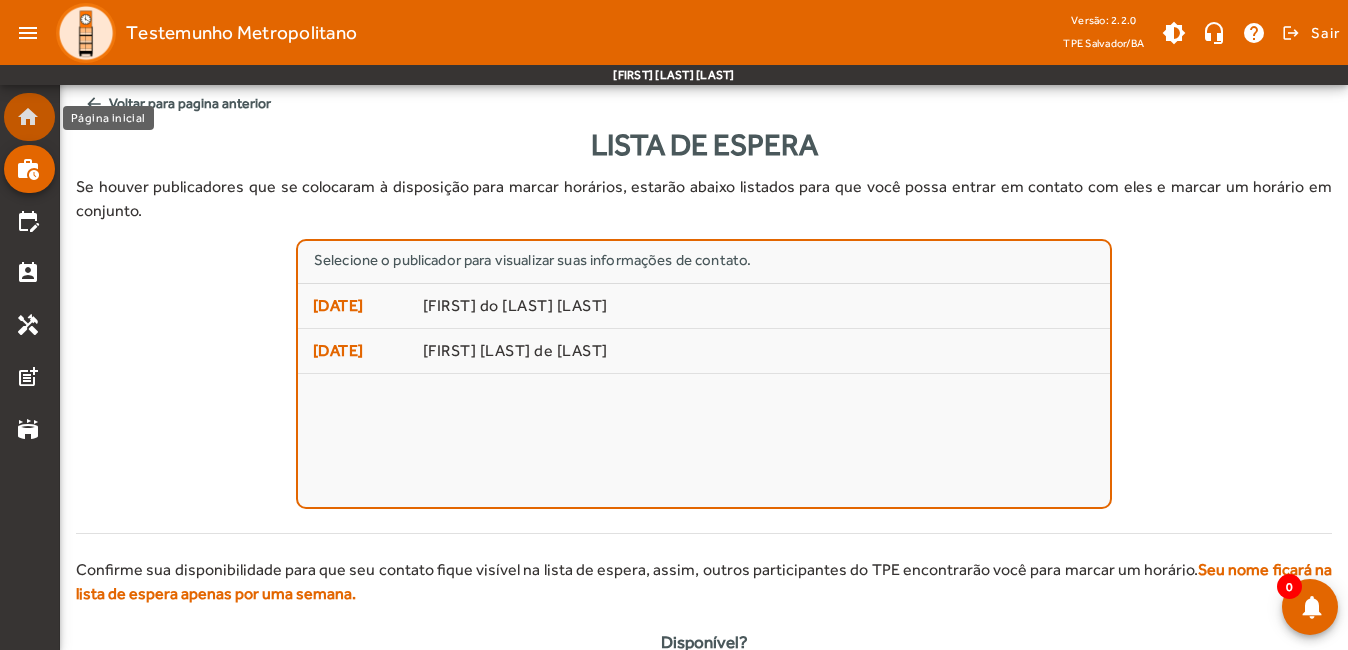 click on "home" 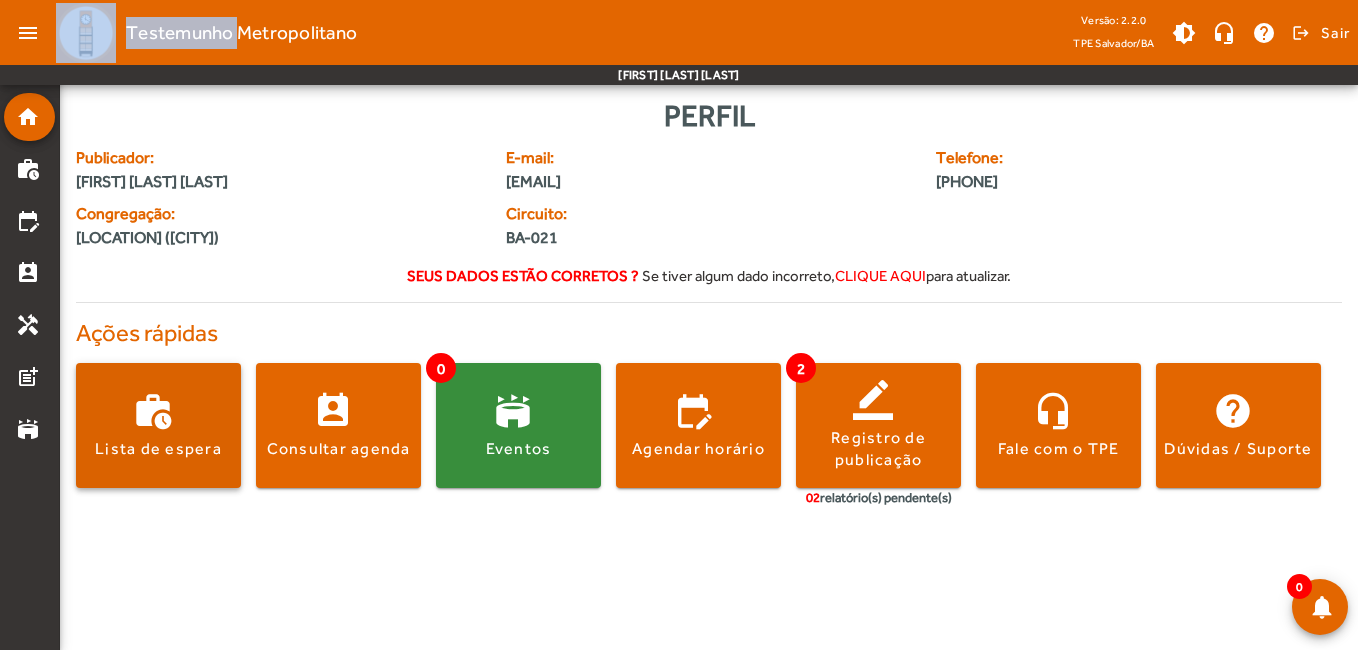 click 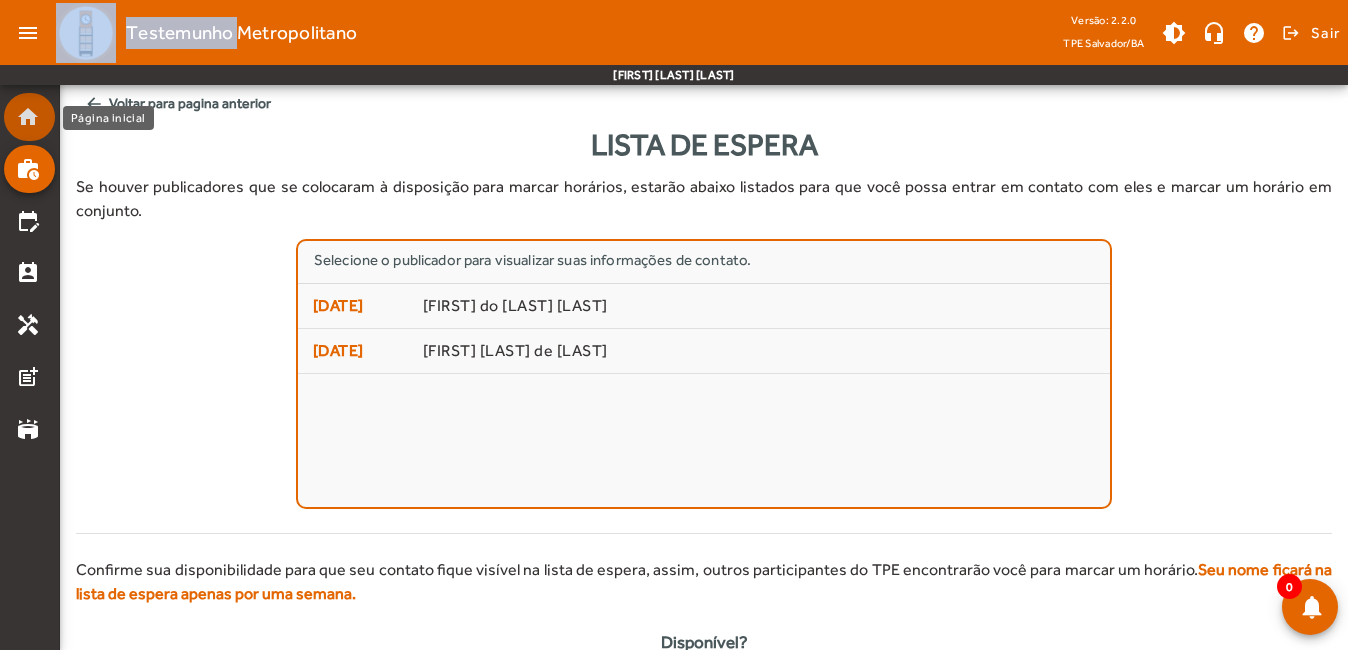 click on "home" 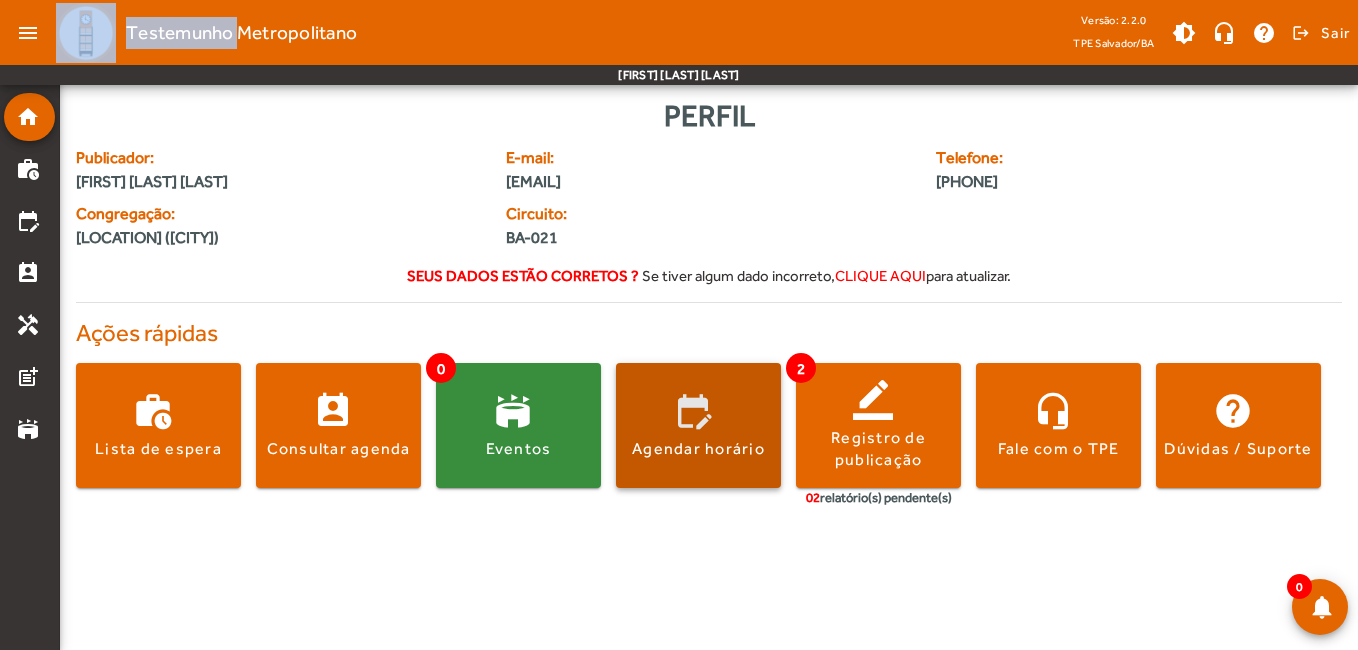 click 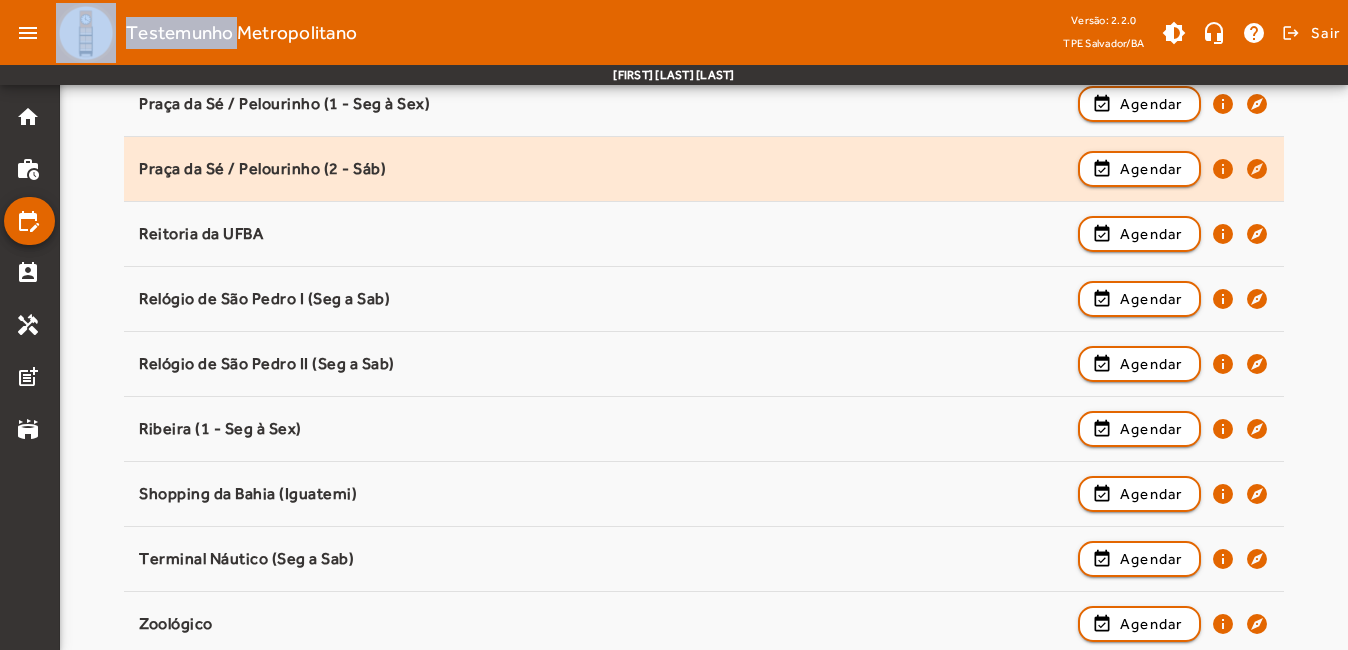 scroll, scrollTop: 1895, scrollLeft: 0, axis: vertical 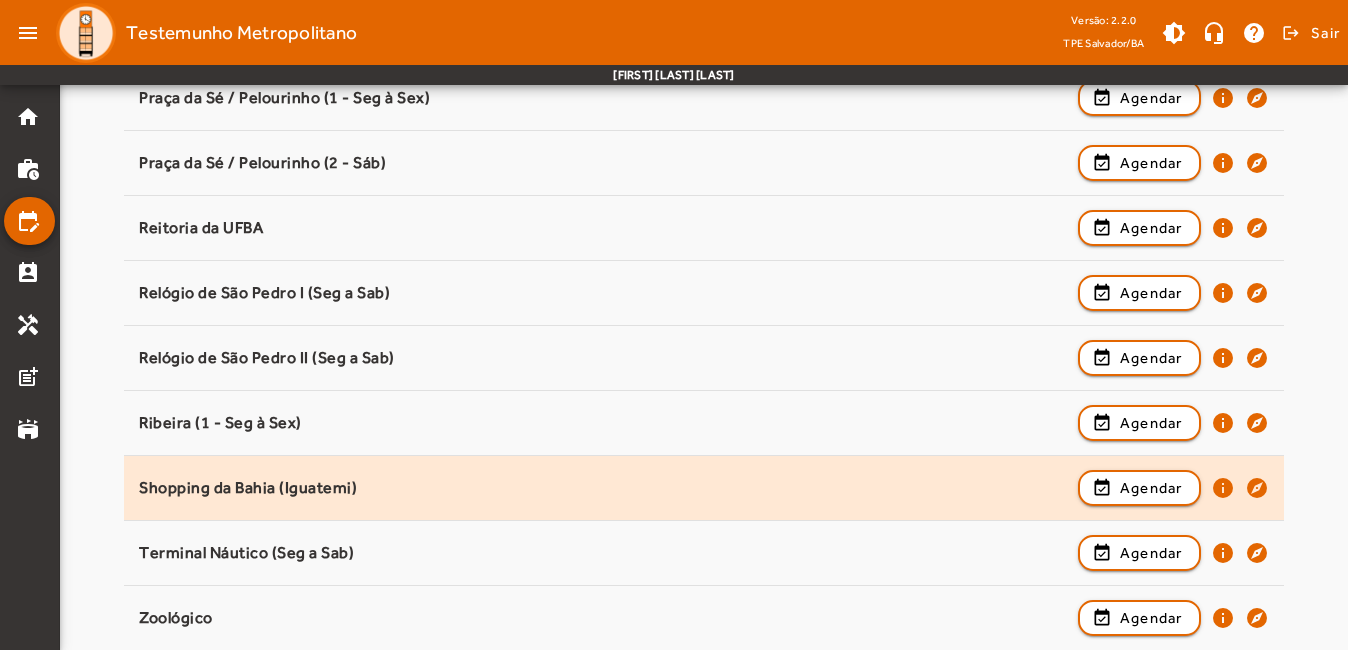 click on "Shopping da Bahia (Iguatemi)" at bounding box center [603, 553] 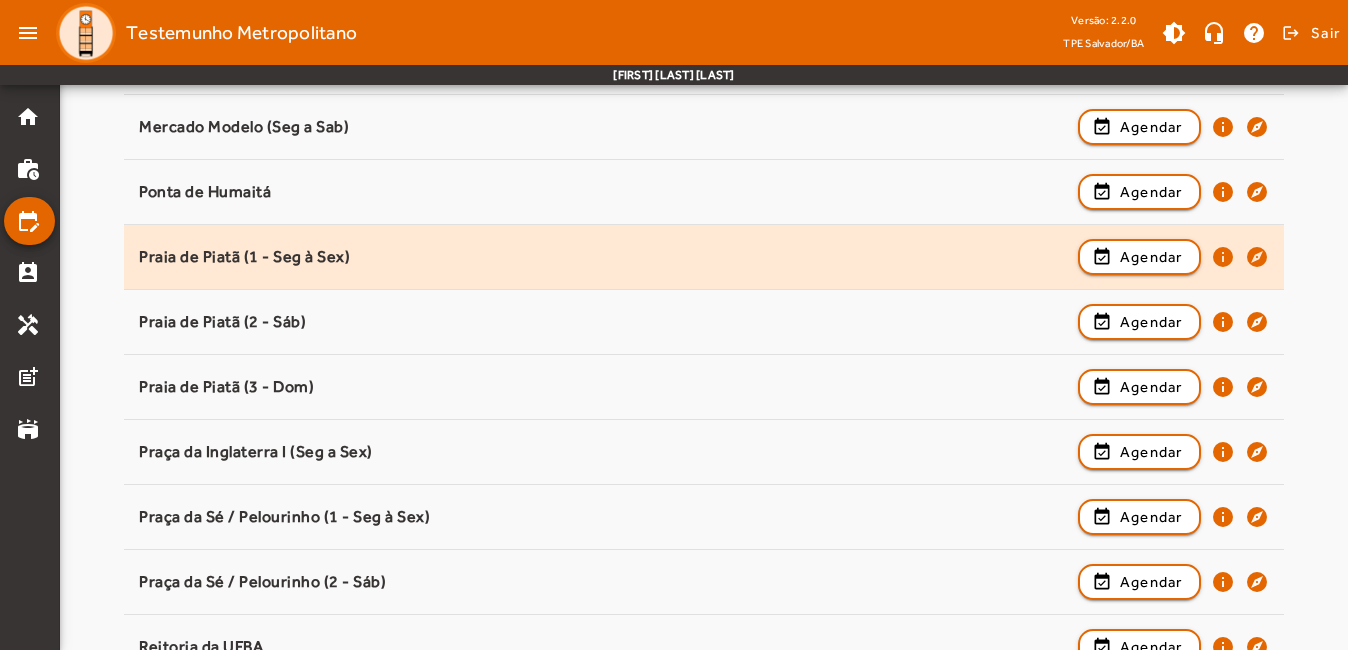 scroll, scrollTop: 1500, scrollLeft: 0, axis: vertical 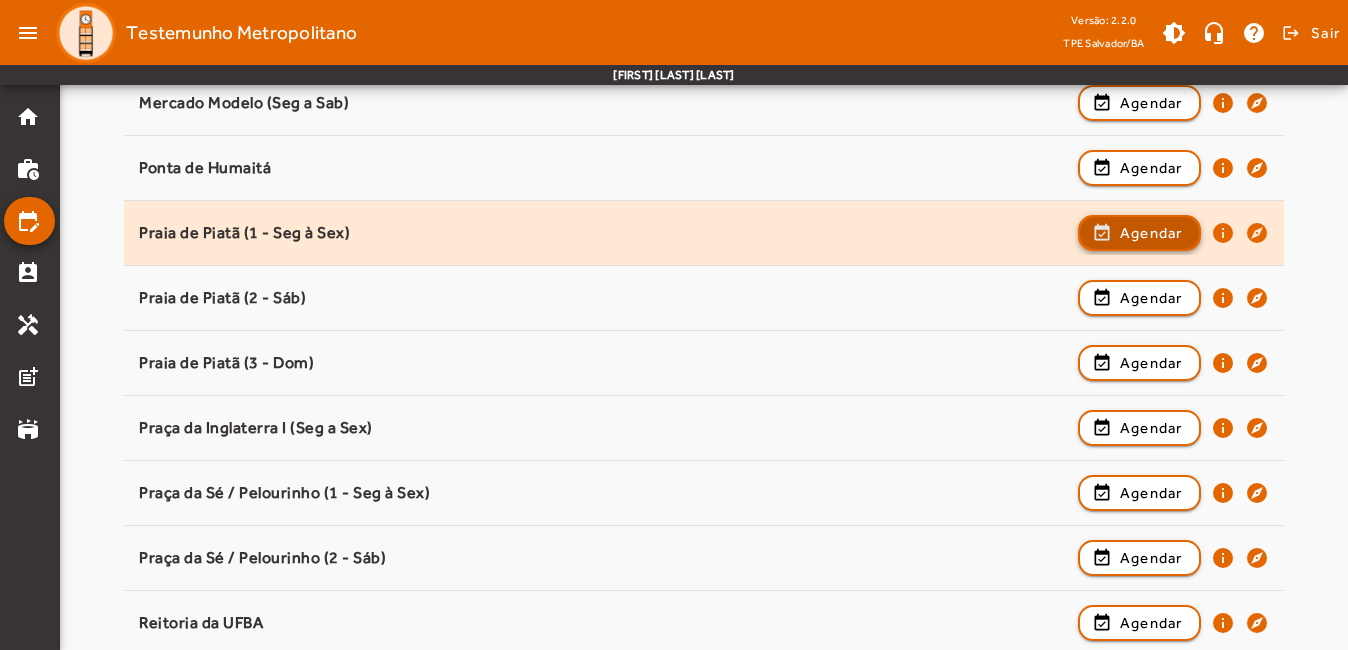 click on "Agendar" 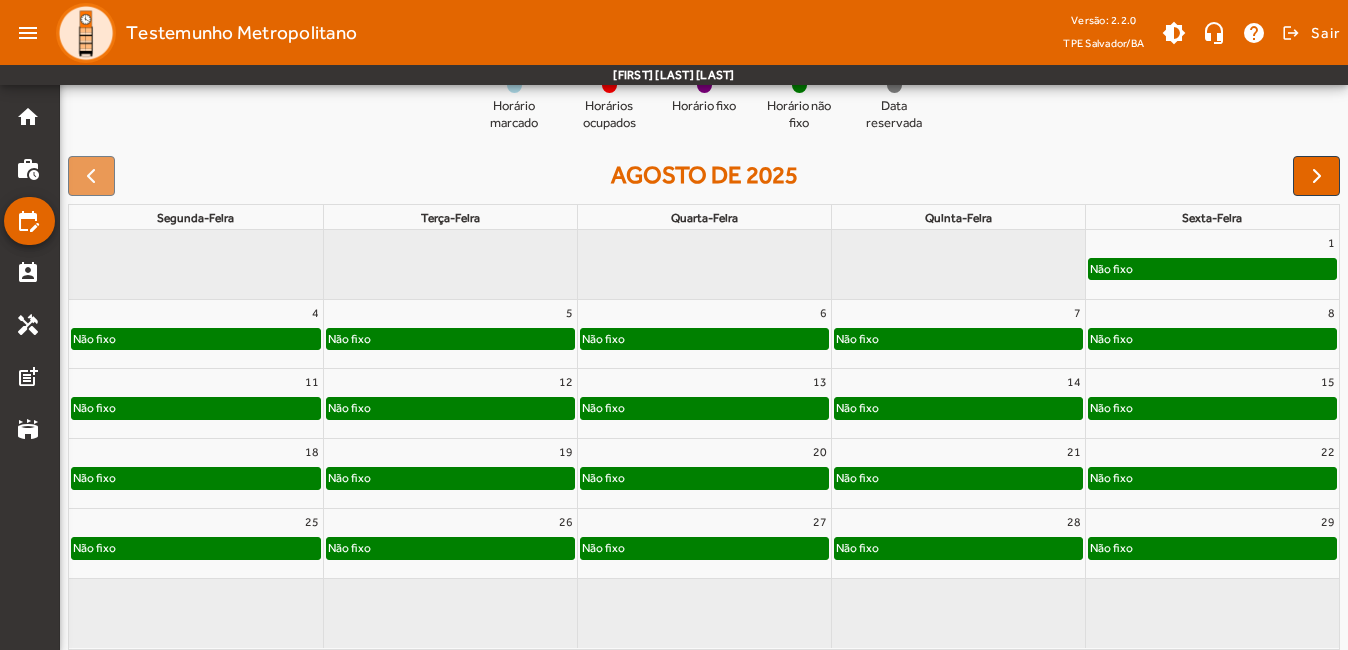 scroll, scrollTop: 236, scrollLeft: 0, axis: vertical 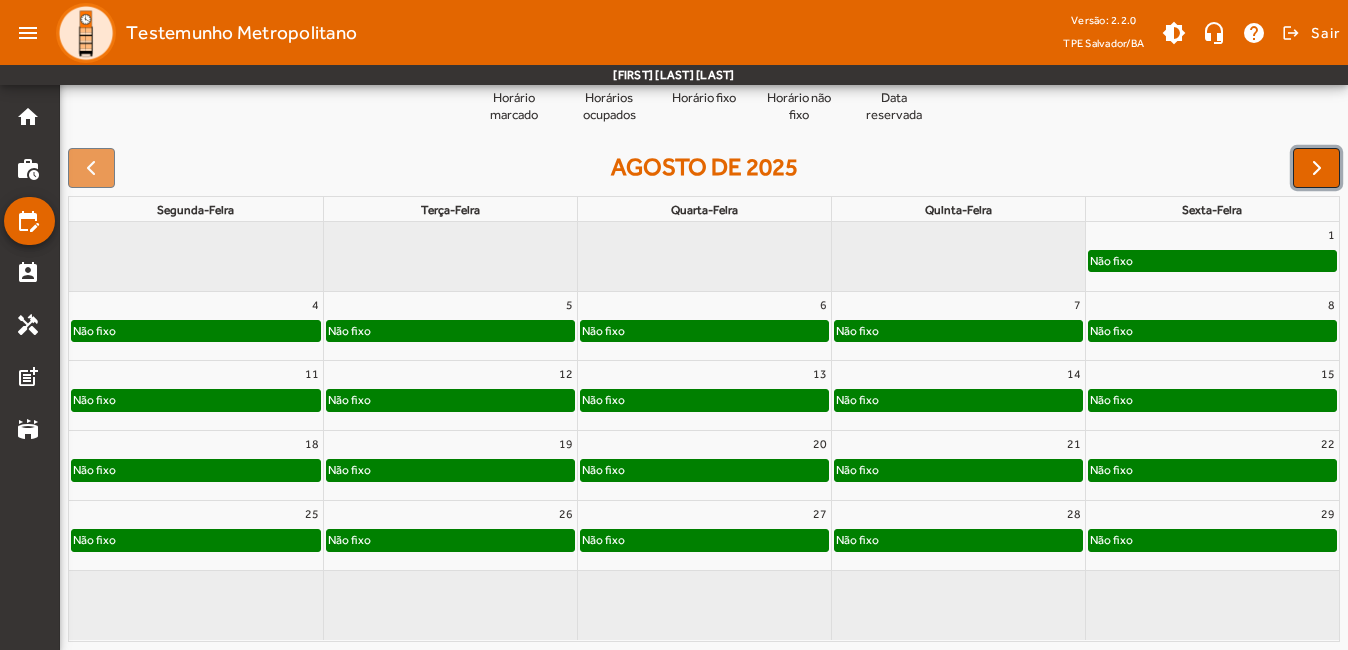 click at bounding box center (1317, 168) 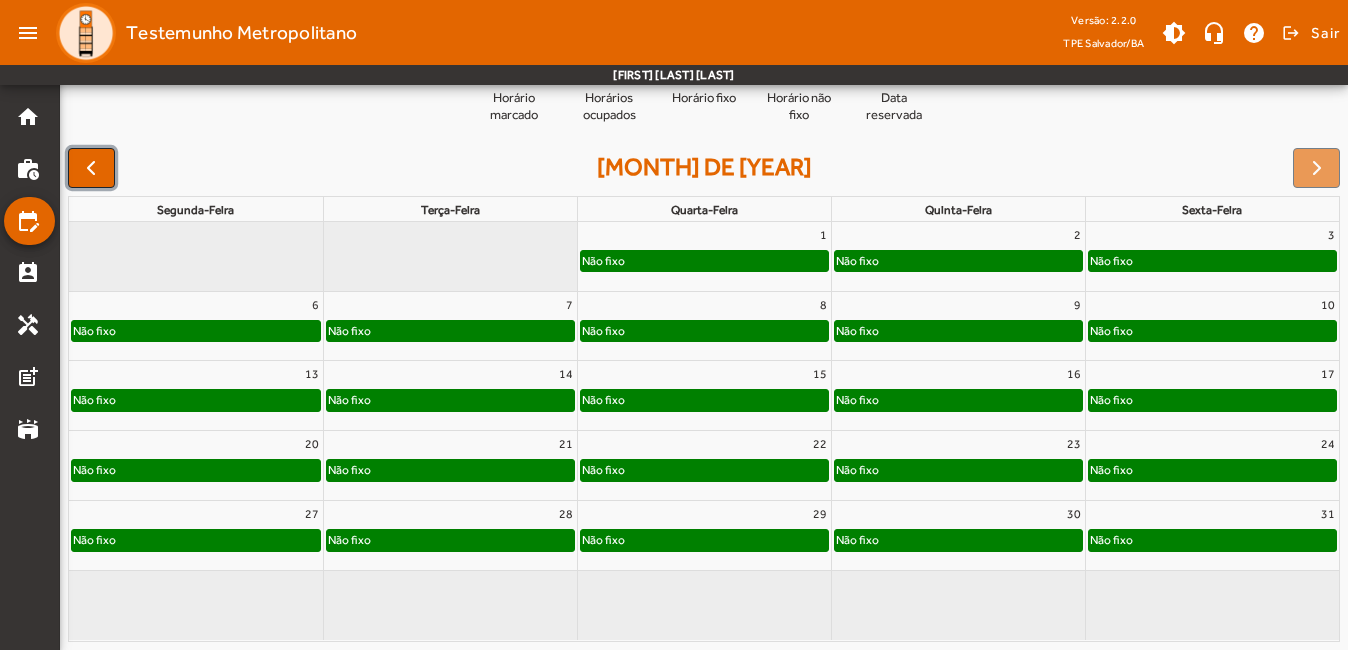 click at bounding box center (91, 168) 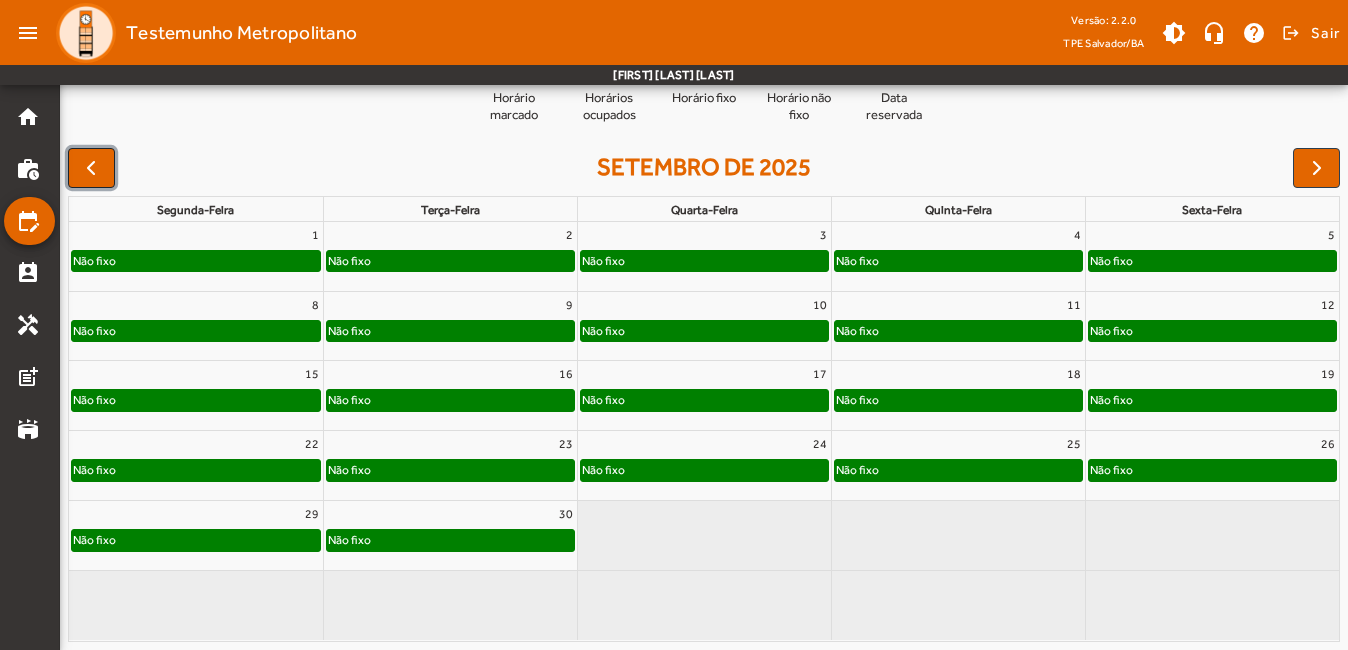 click at bounding box center (91, 168) 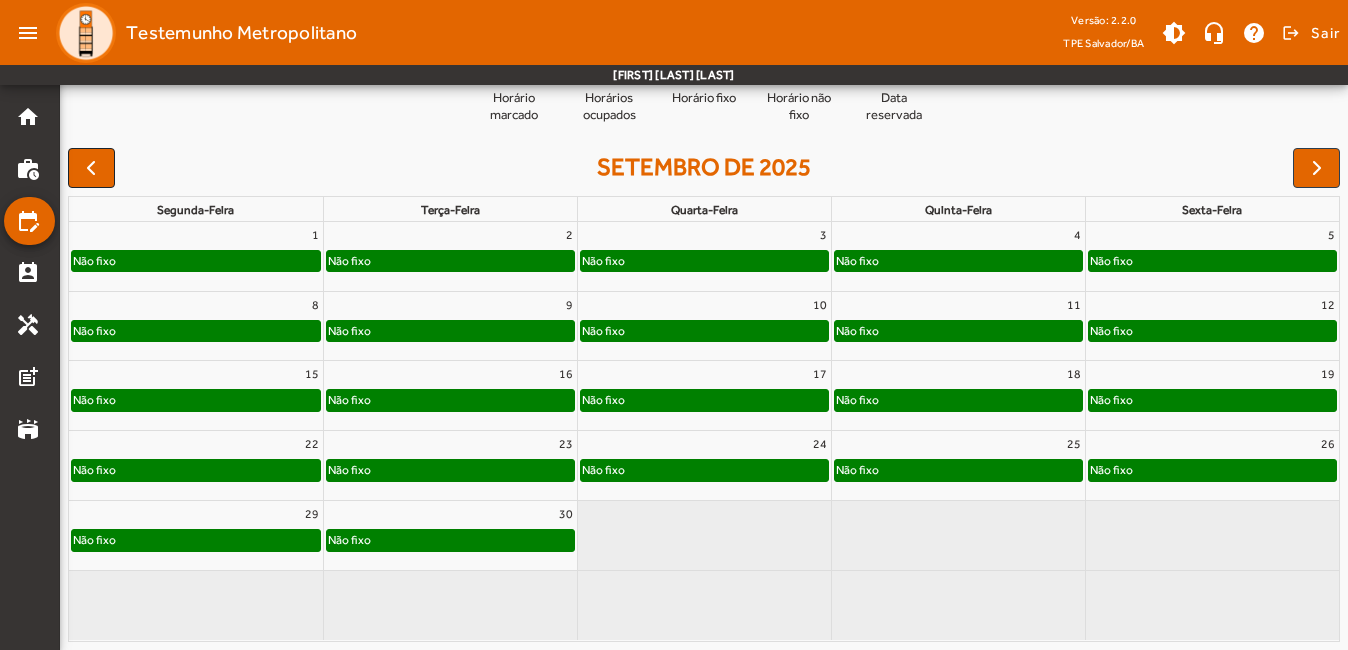 click at bounding box center (91, 168) 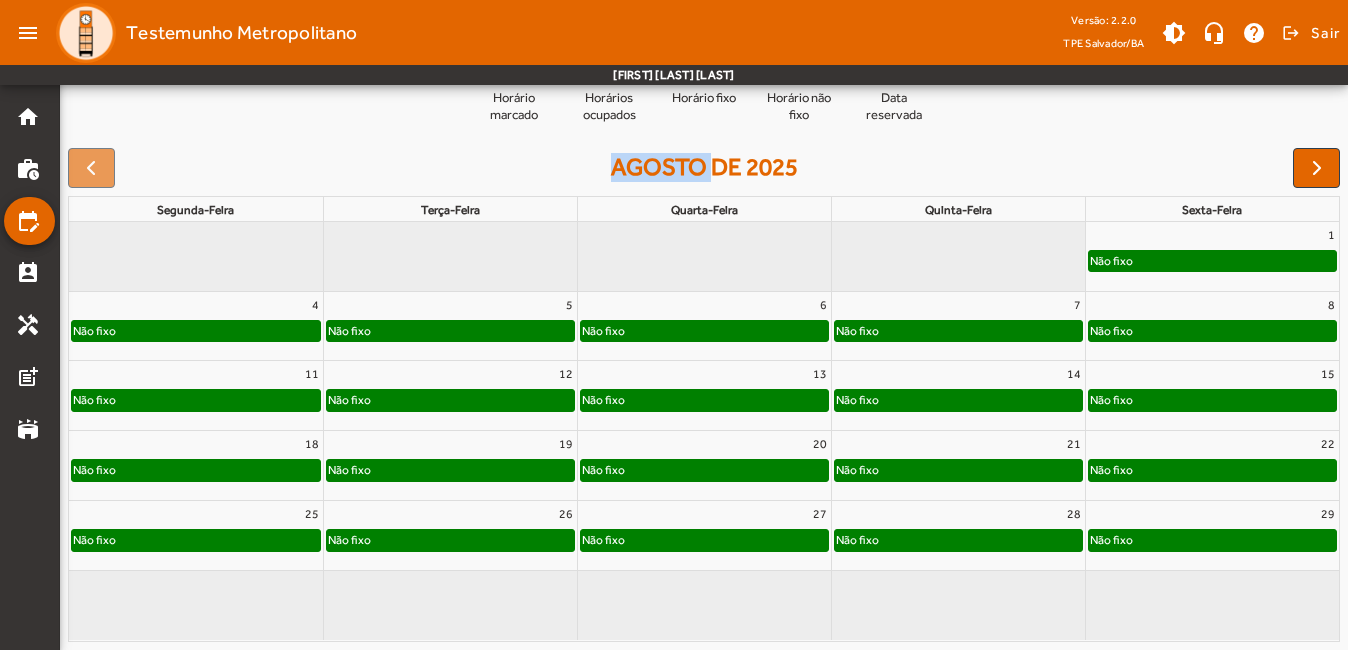 click on "Não fixo" 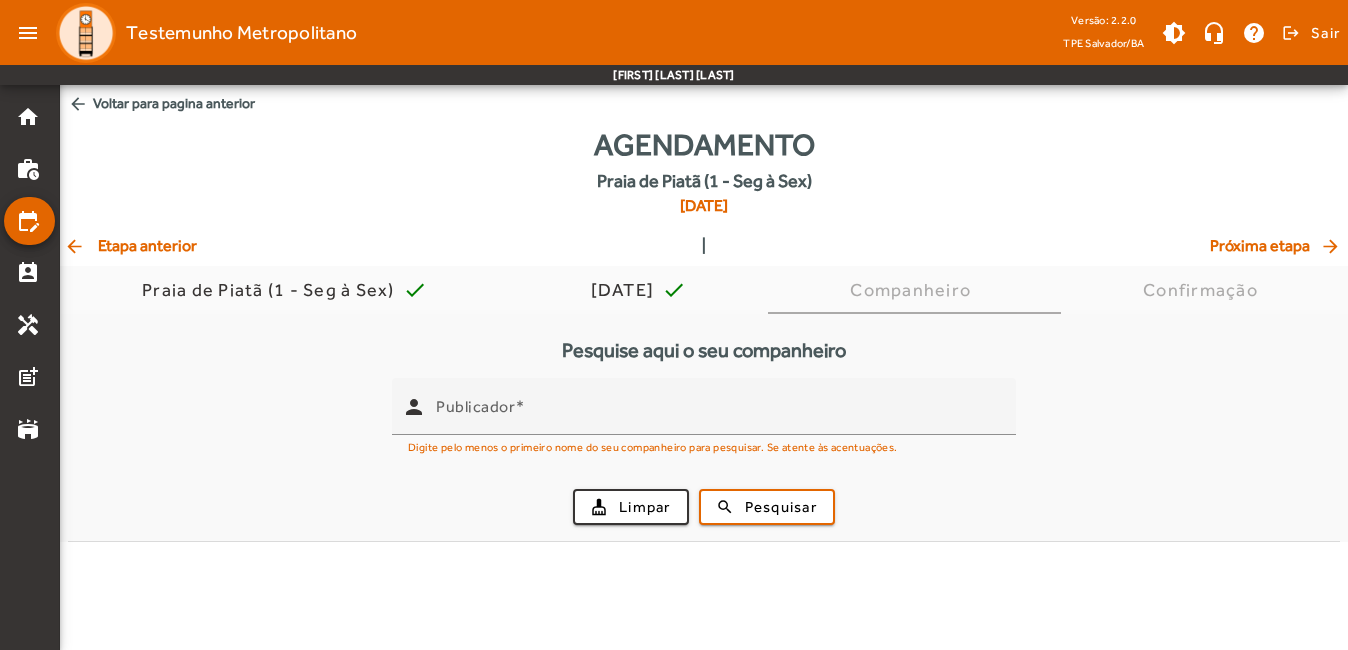 scroll, scrollTop: 0, scrollLeft: 0, axis: both 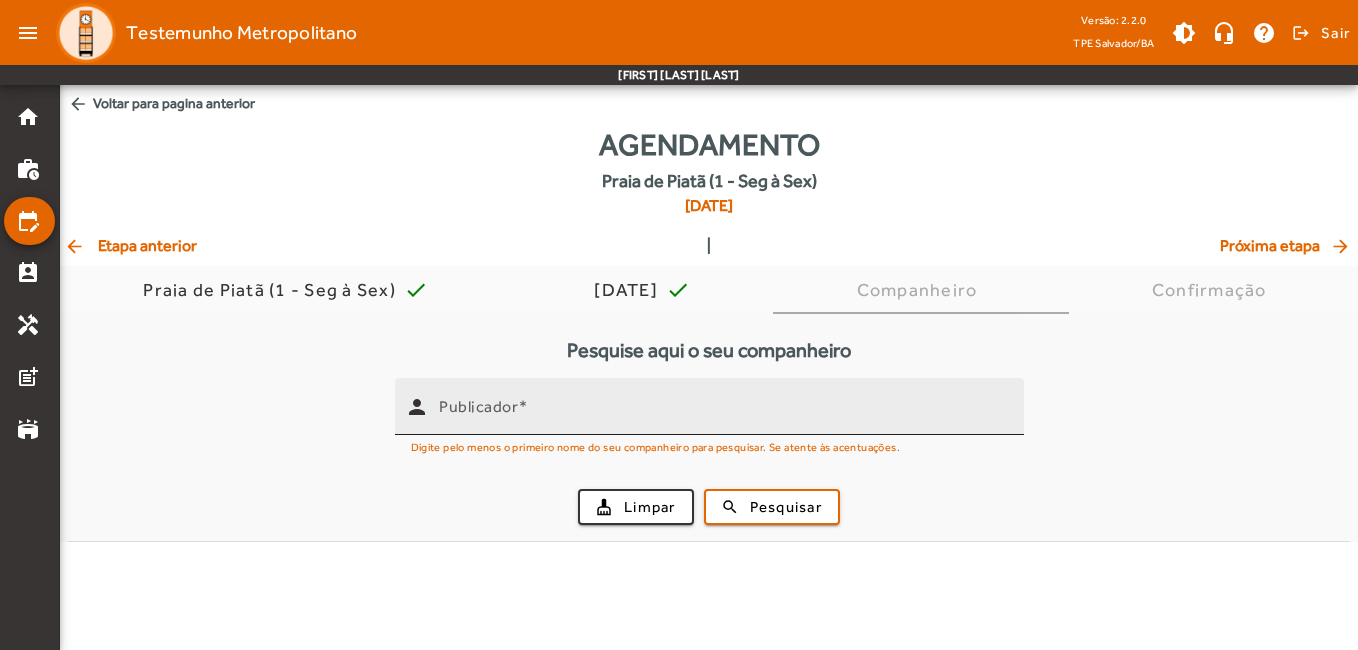 click on "Publicador" at bounding box center [723, 415] 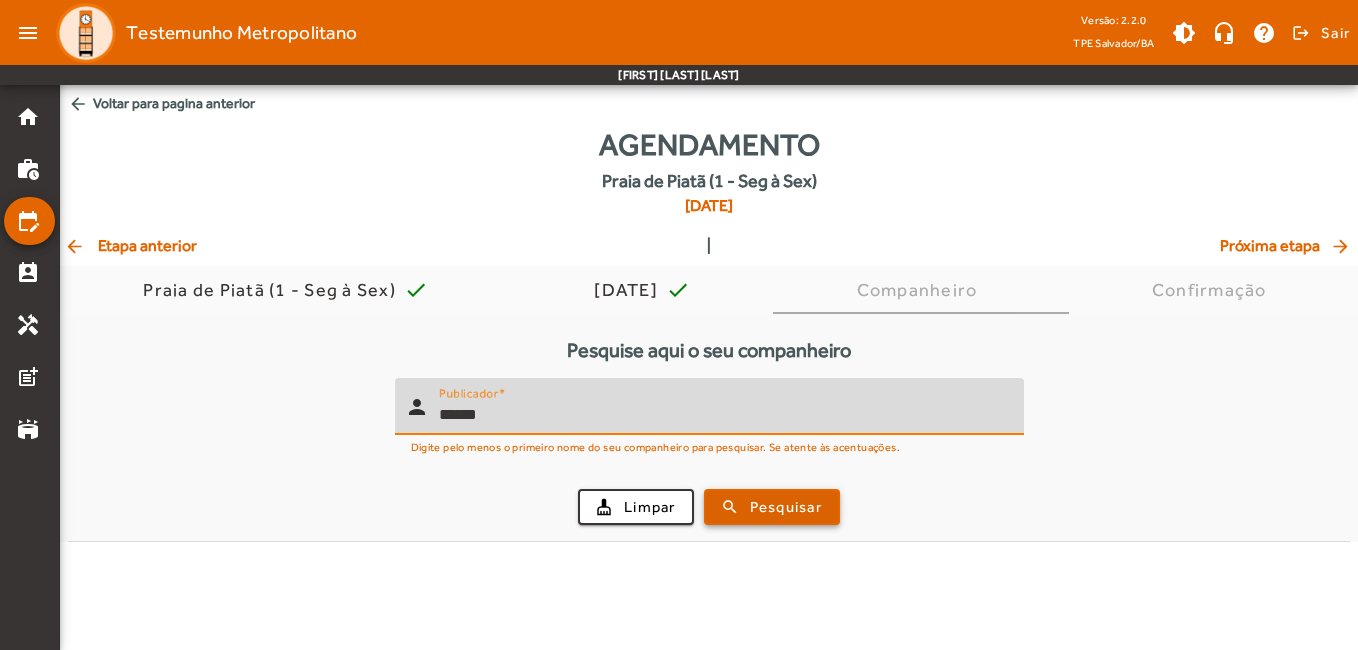 type on "******" 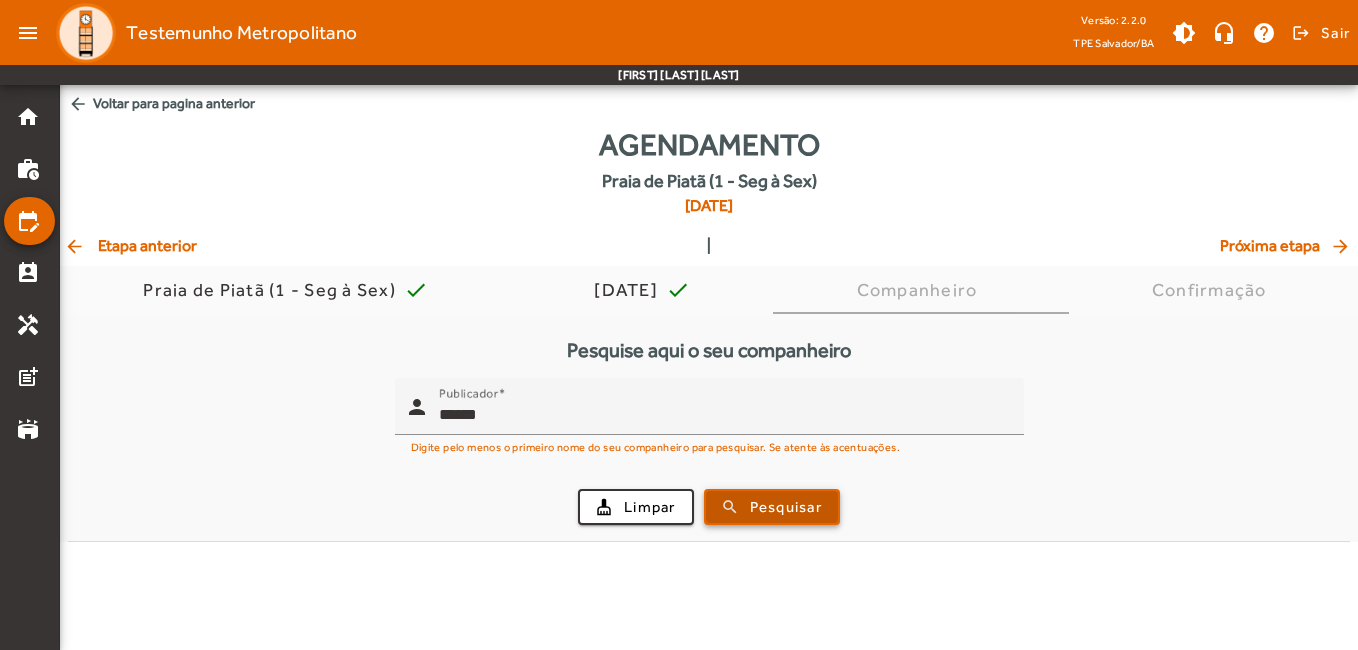 click on "Pesquisar" at bounding box center [786, 507] 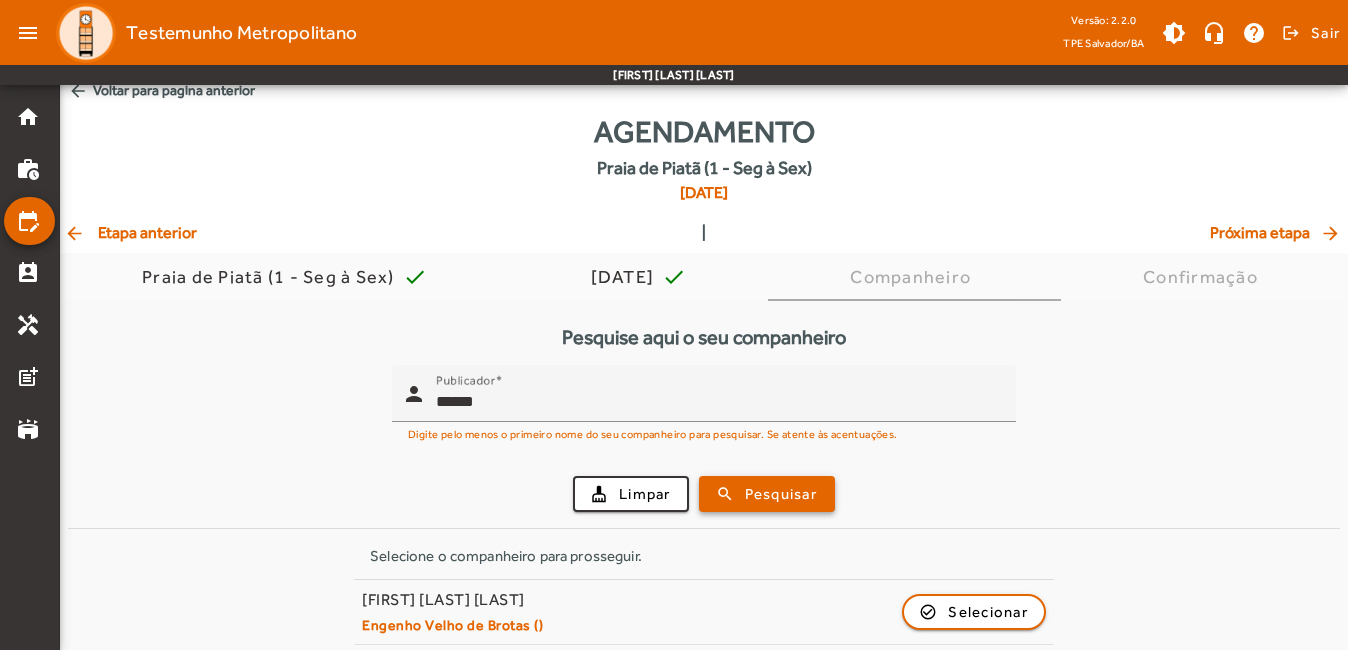 scroll, scrollTop: 88, scrollLeft: 0, axis: vertical 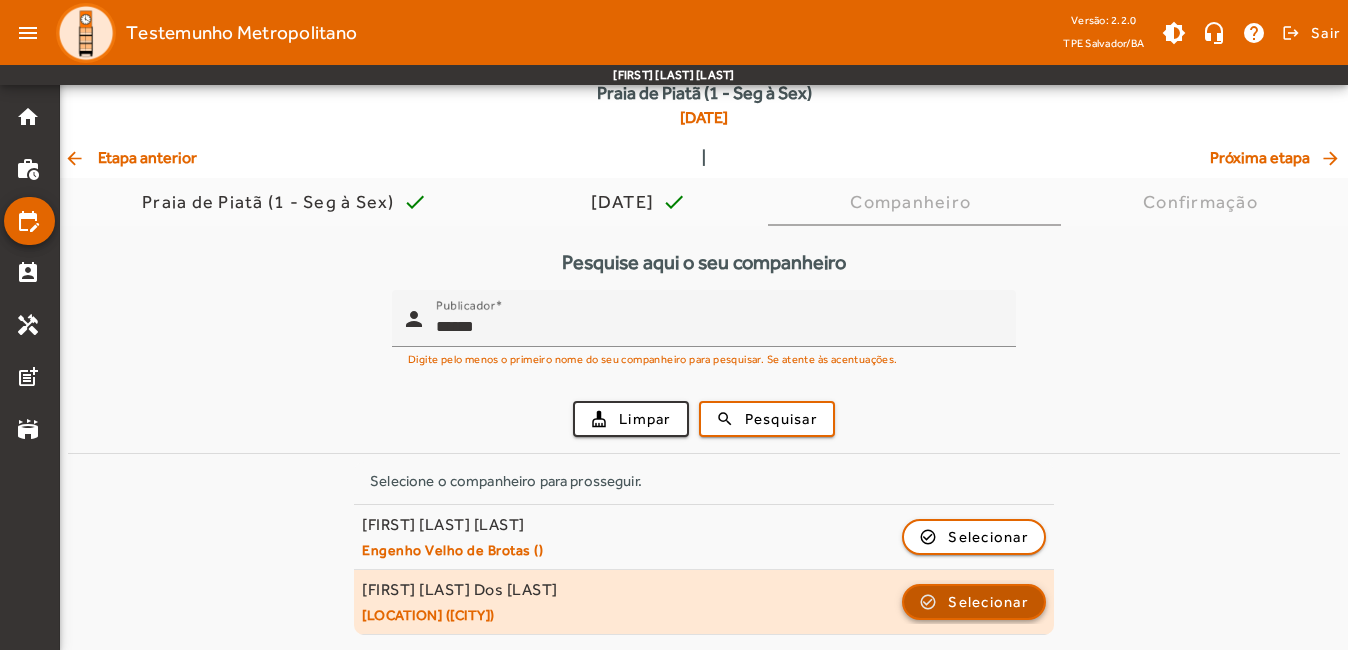 click 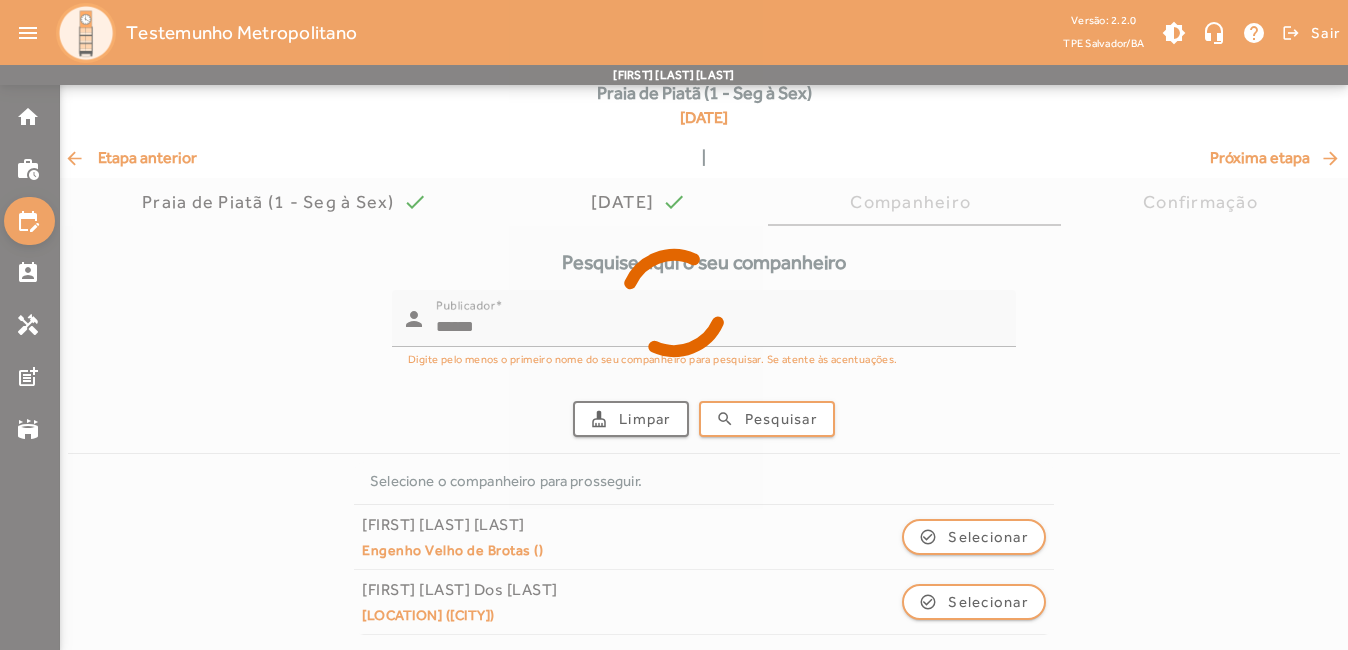 scroll, scrollTop: 0, scrollLeft: 0, axis: both 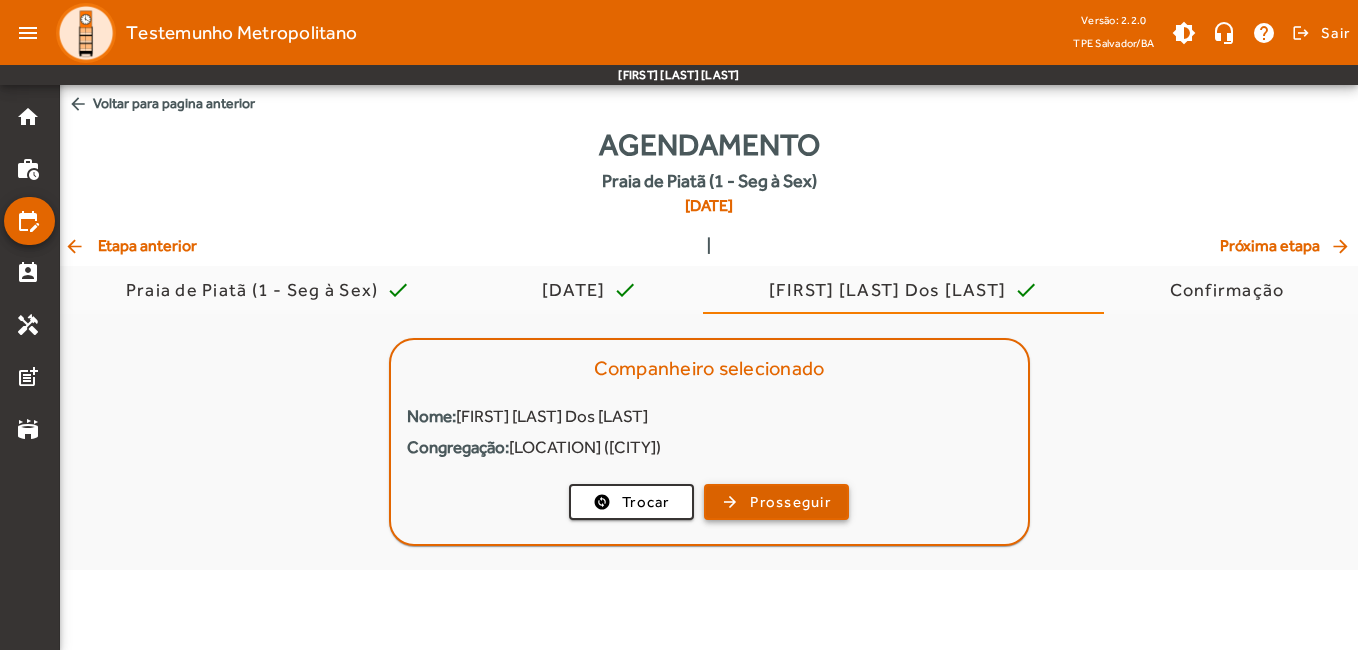 click on "Prosseguir" 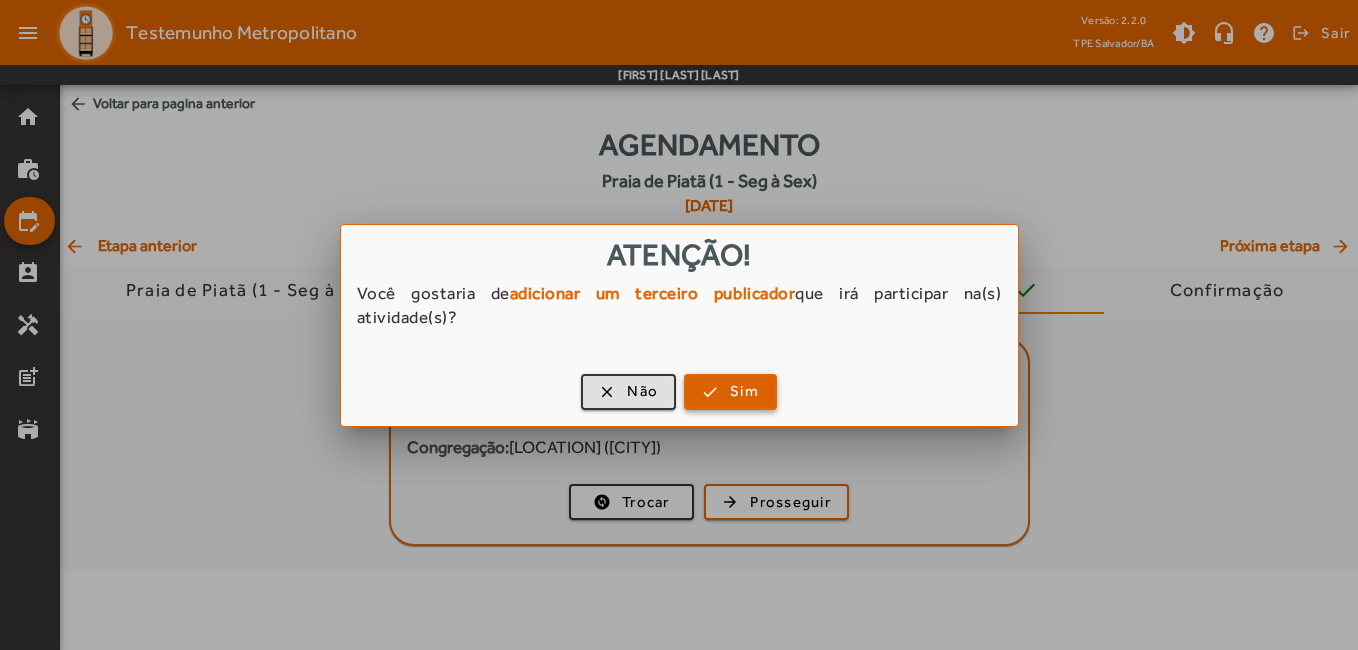 click at bounding box center [730, 392] 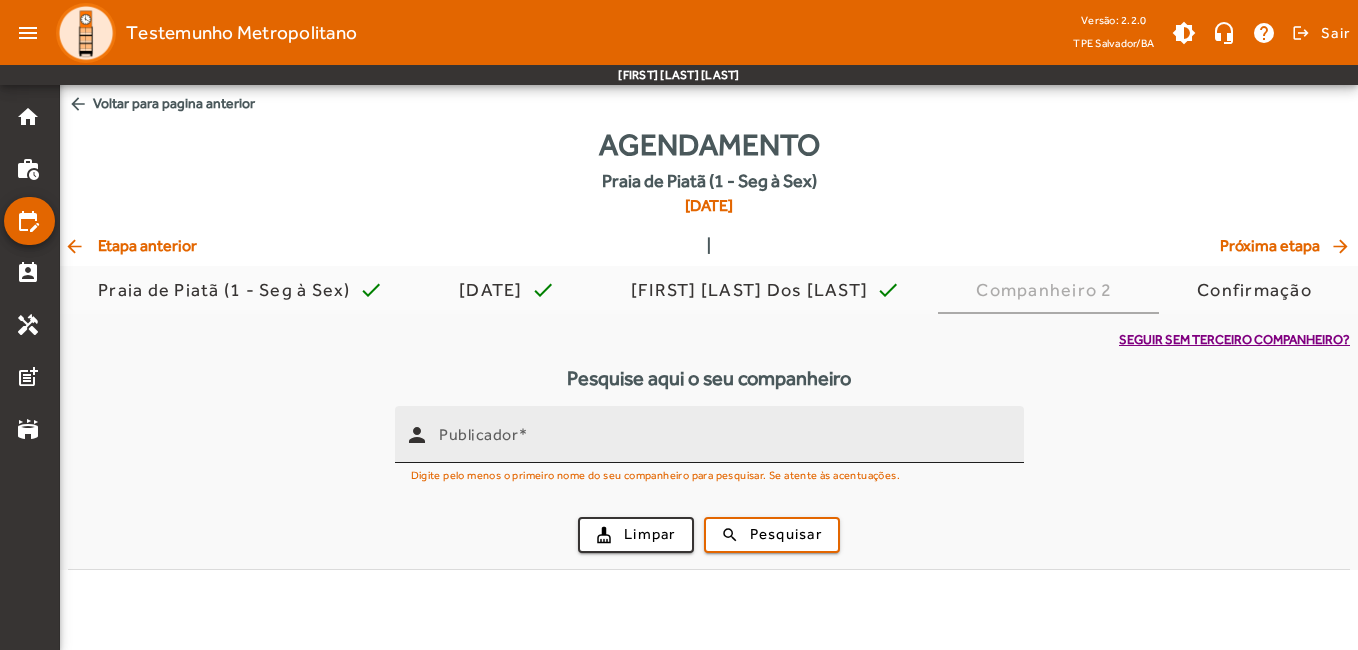 click on "Publicador" at bounding box center (723, 443) 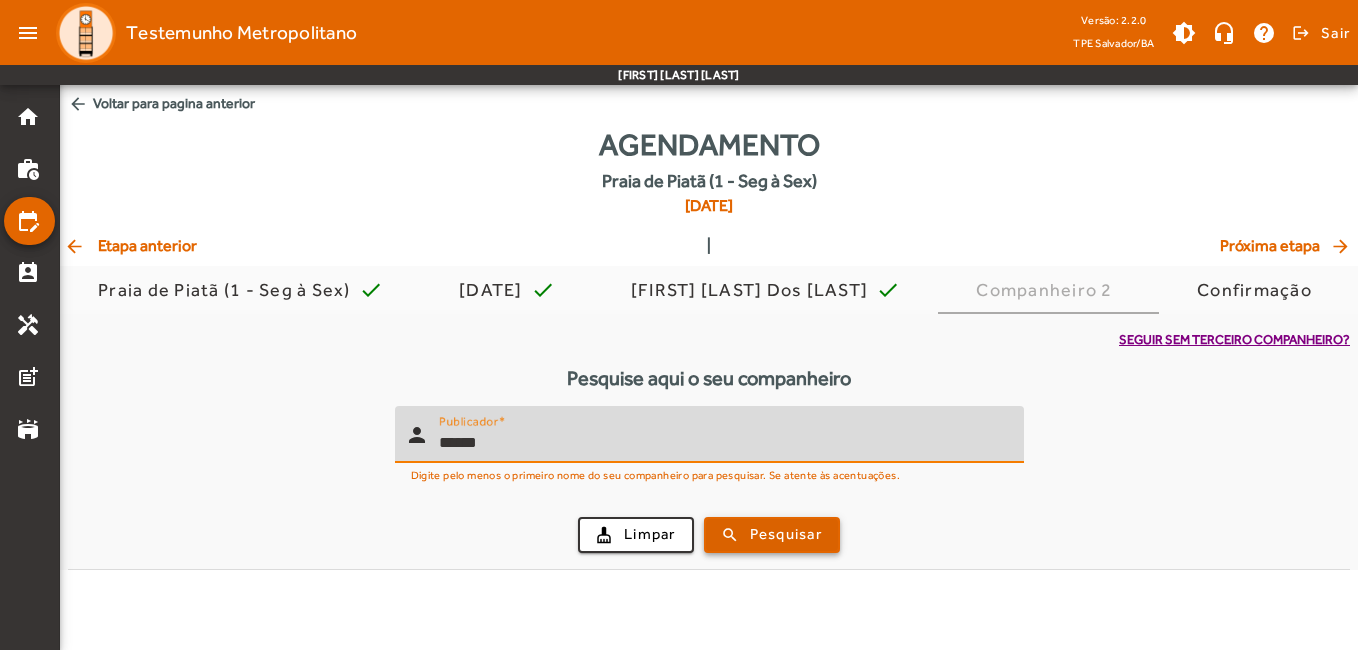 type on "******" 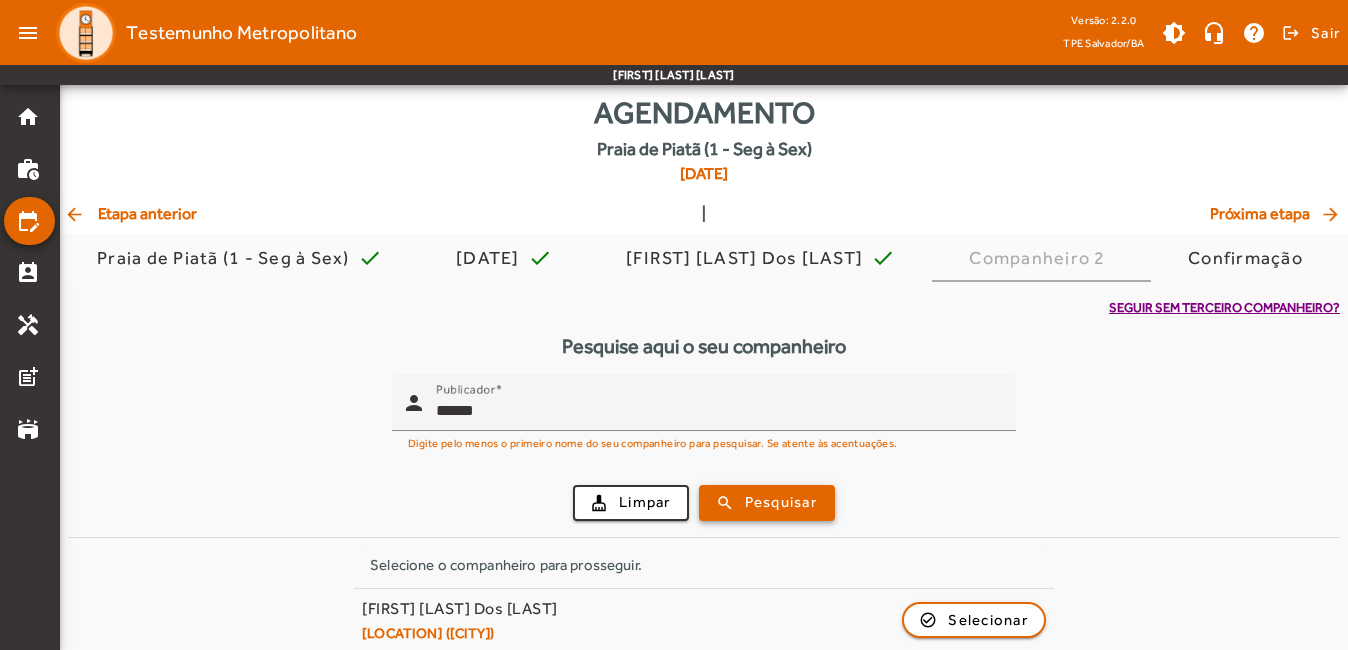 scroll, scrollTop: 50, scrollLeft: 0, axis: vertical 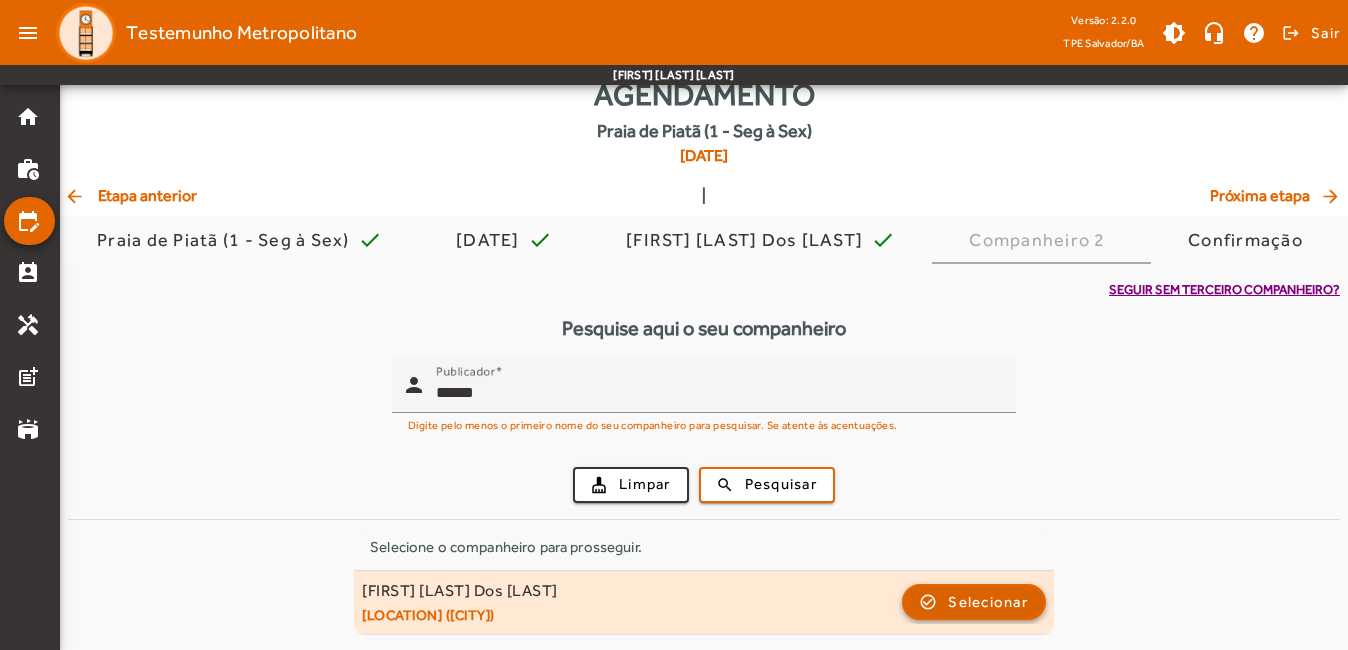 click on "Selecionar" 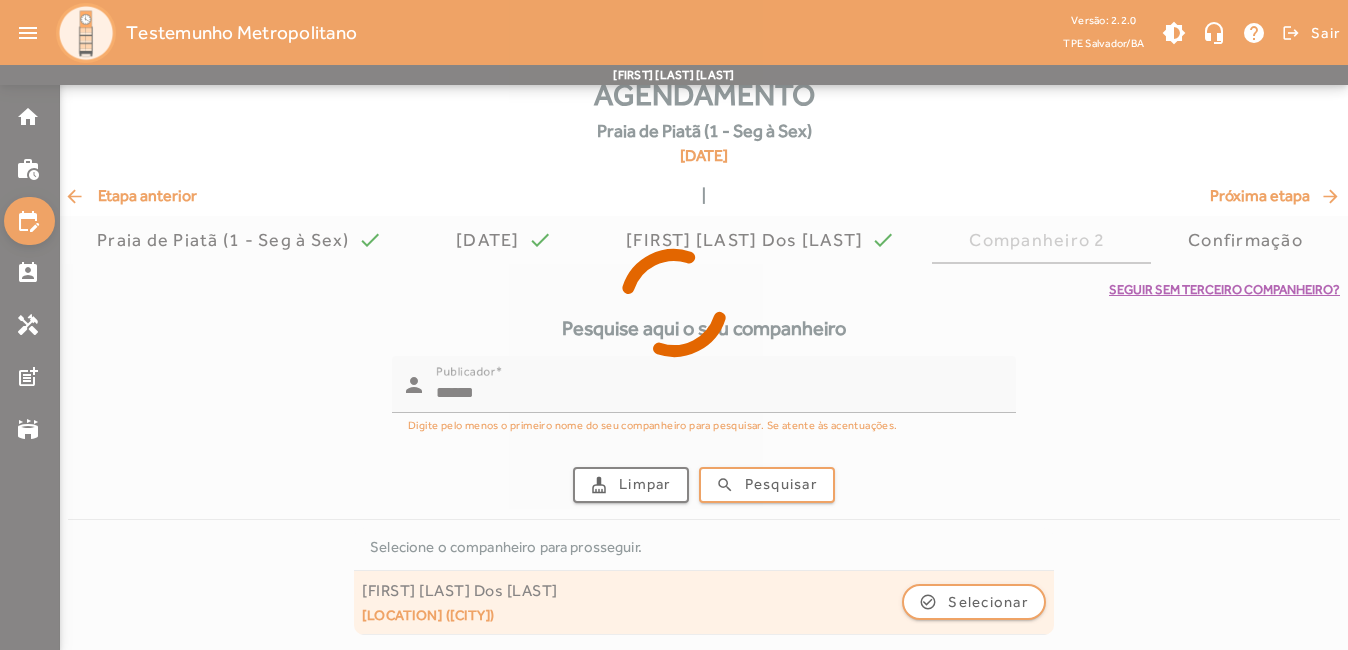 scroll, scrollTop: 0, scrollLeft: 0, axis: both 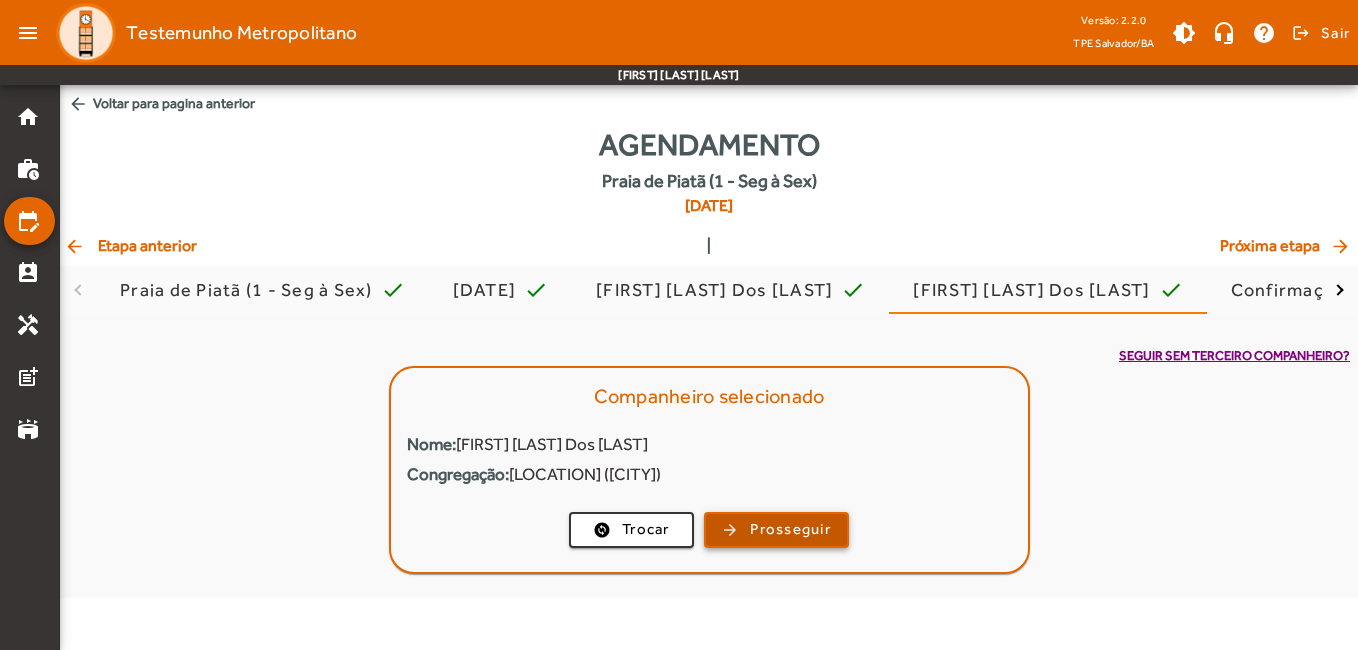 click on "Prosseguir" 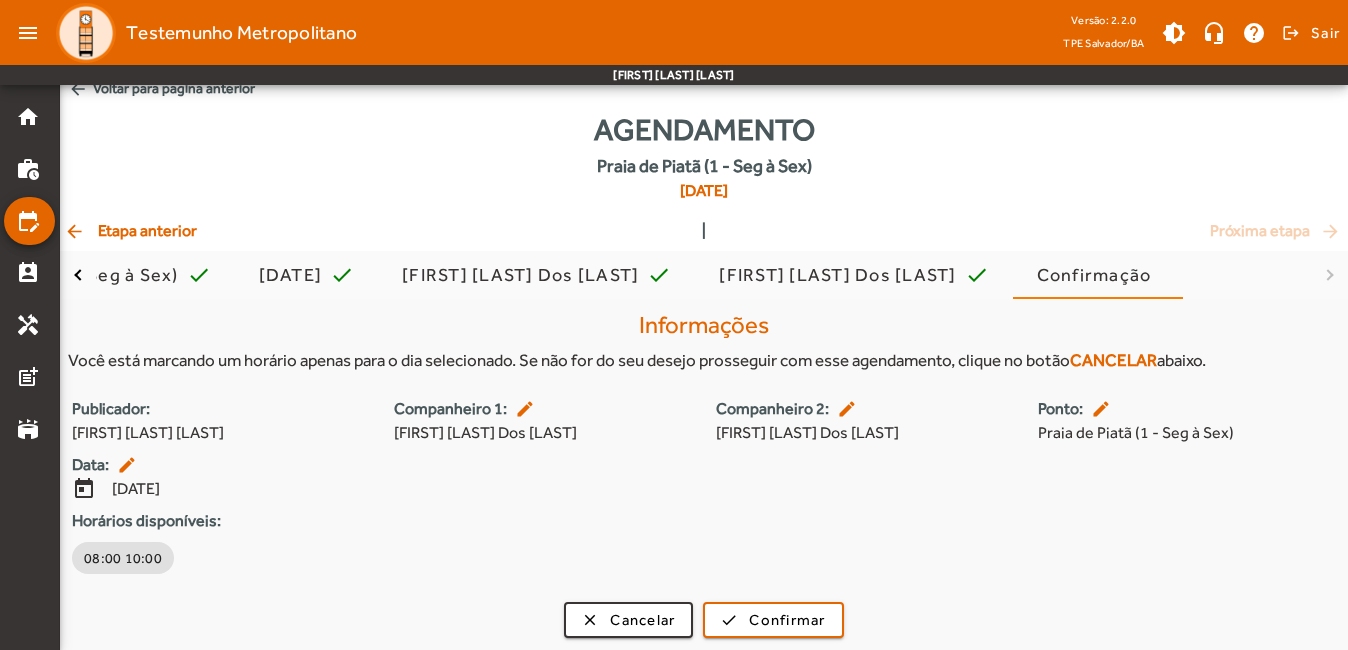 scroll, scrollTop: 19, scrollLeft: 0, axis: vertical 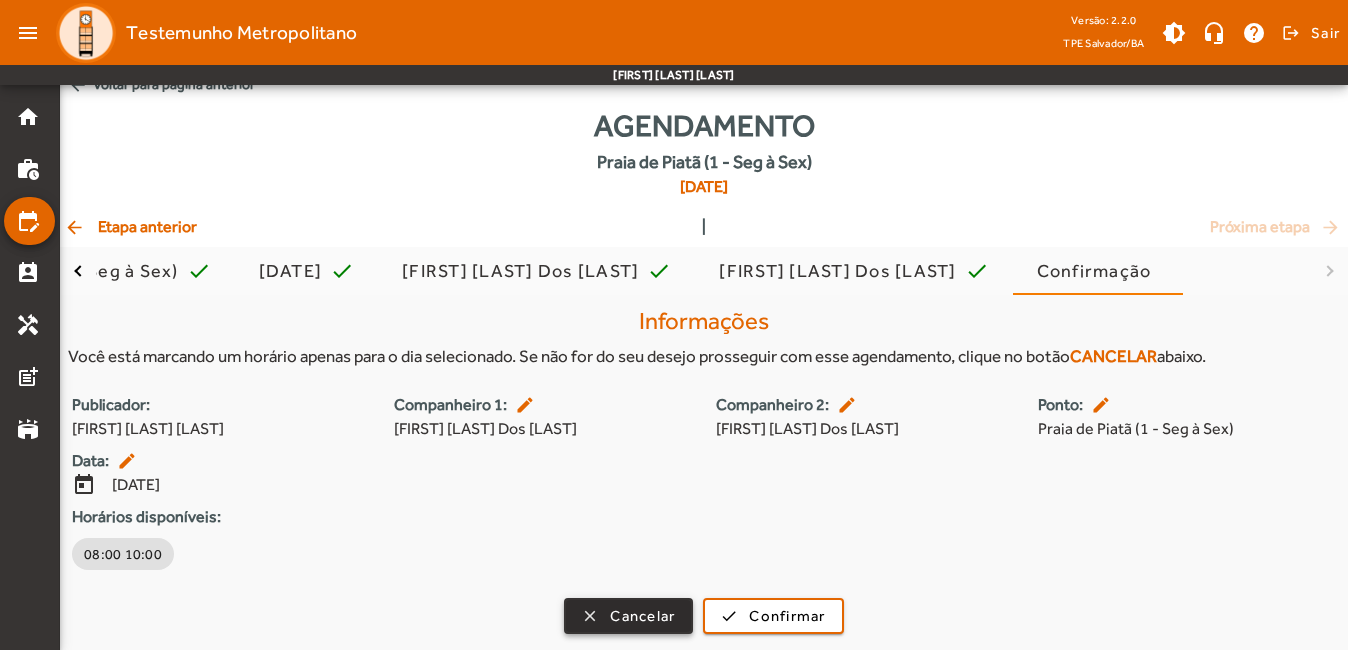 click on "Cancelar" at bounding box center (642, 616) 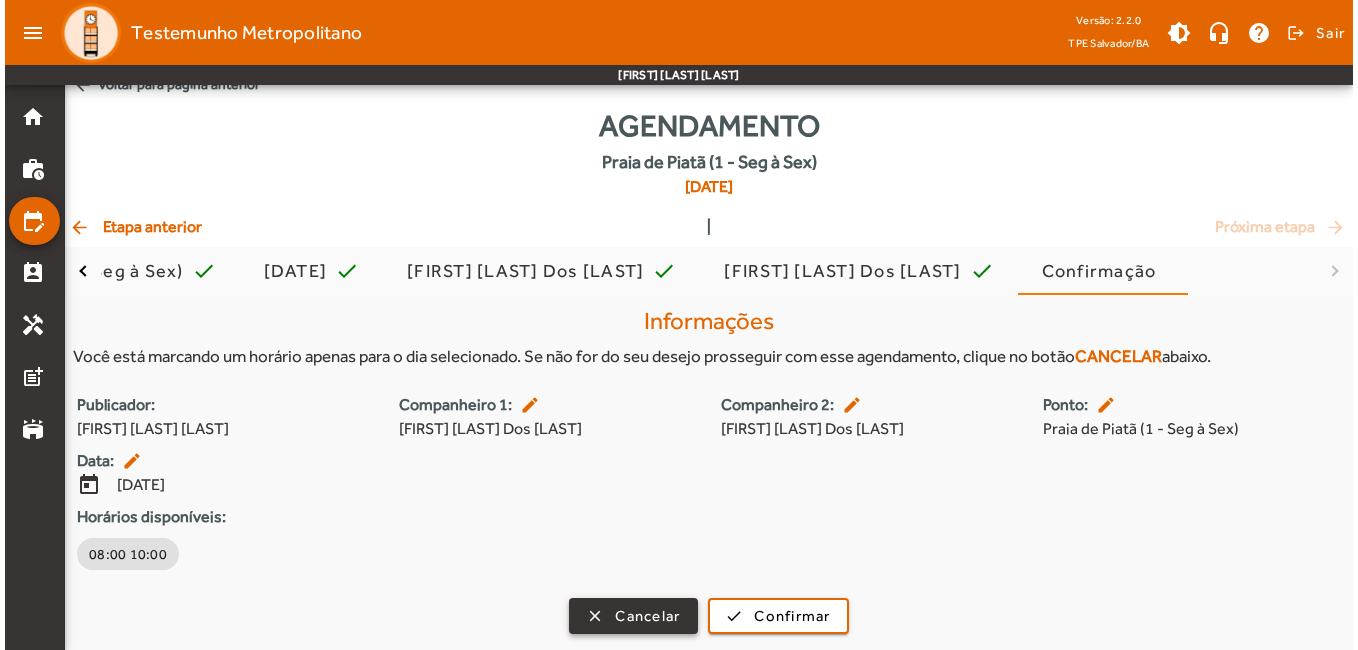 scroll, scrollTop: 0, scrollLeft: 0, axis: both 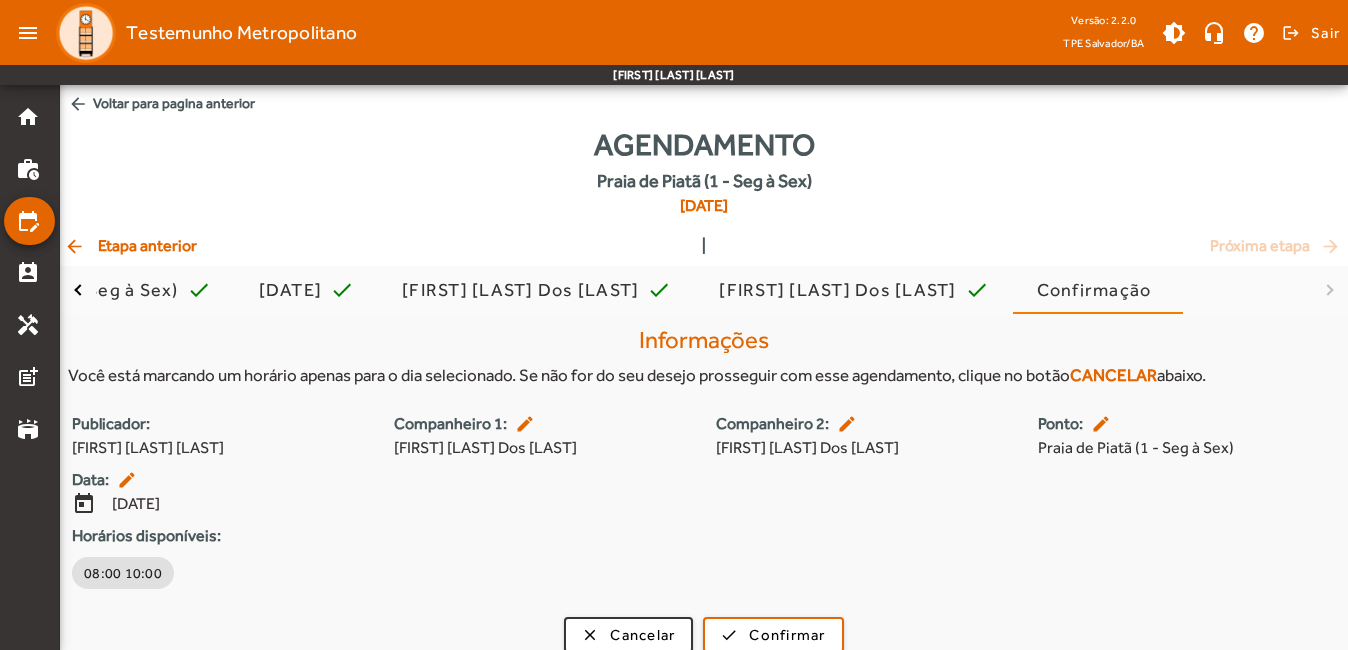 click on "arrow_back  Voltar para pagina anterior" 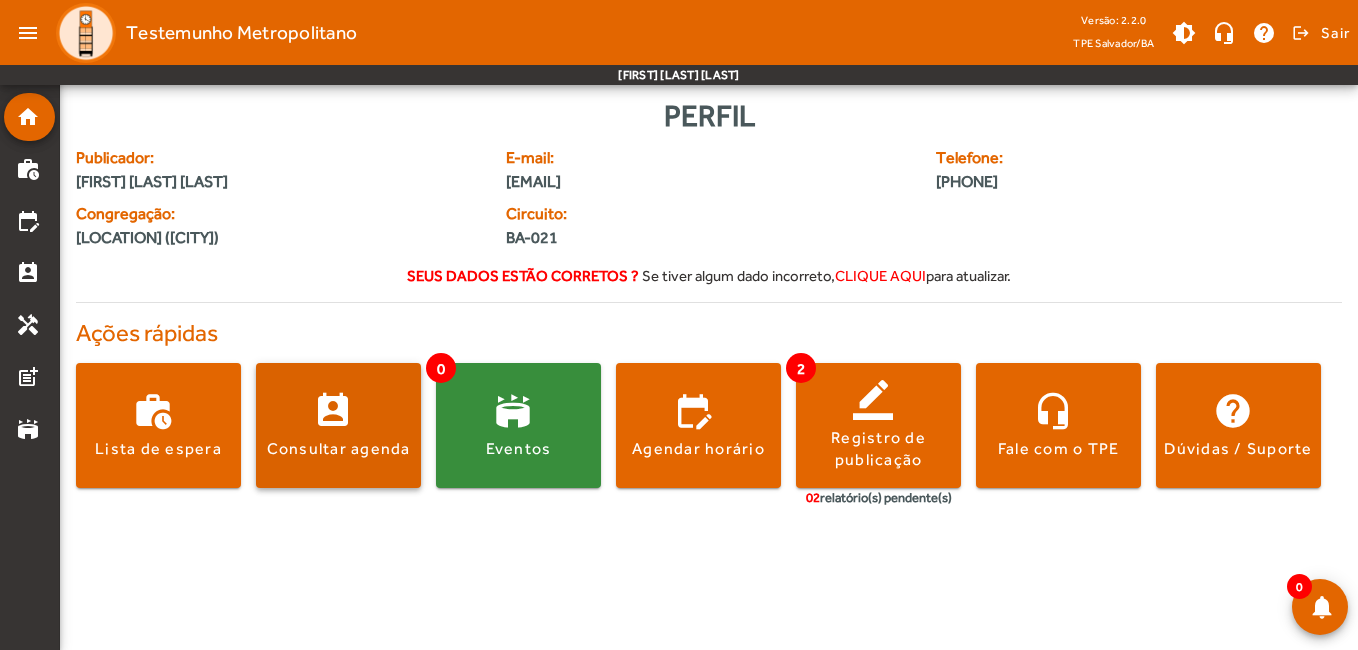 click on "Consultar agenda" 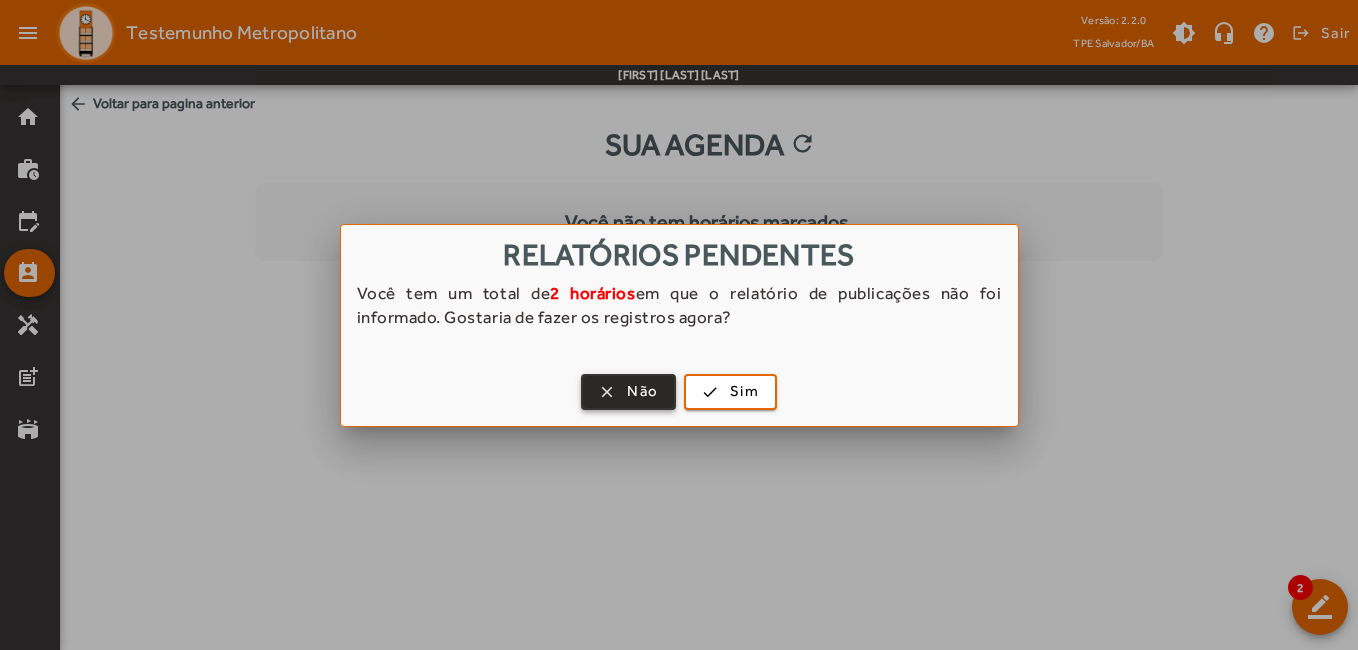 click at bounding box center (628, 392) 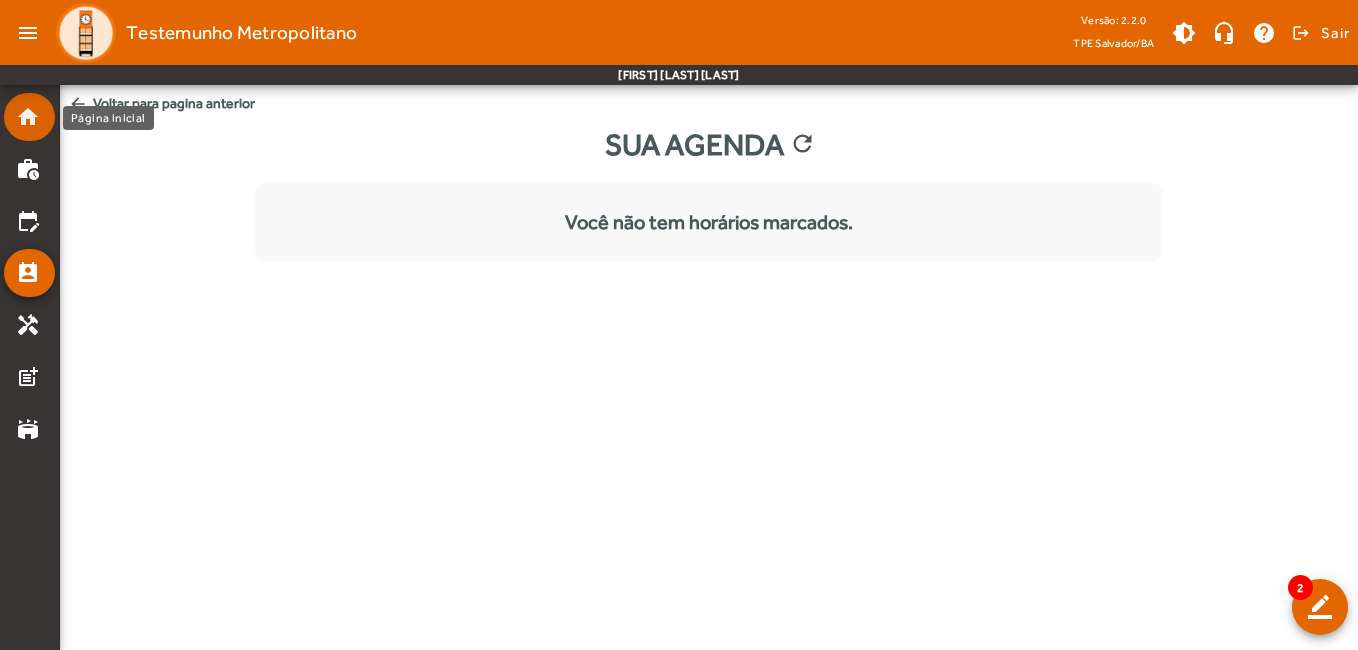 click on "home" 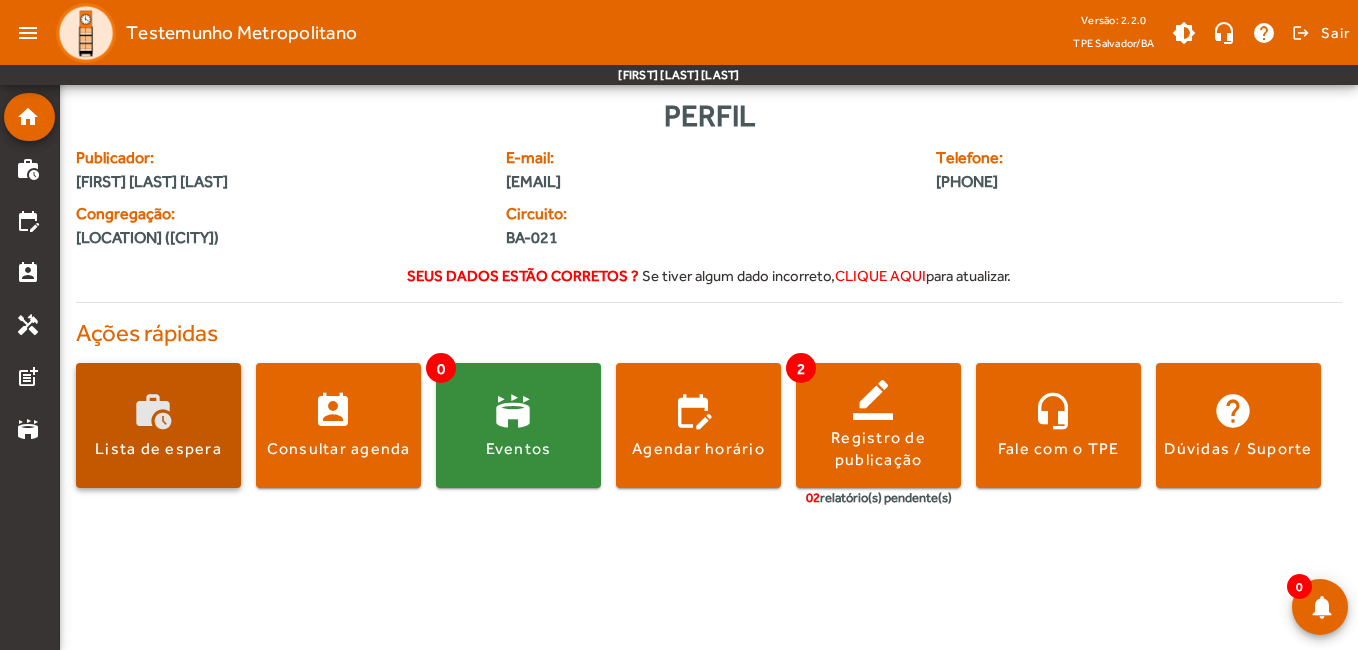 click 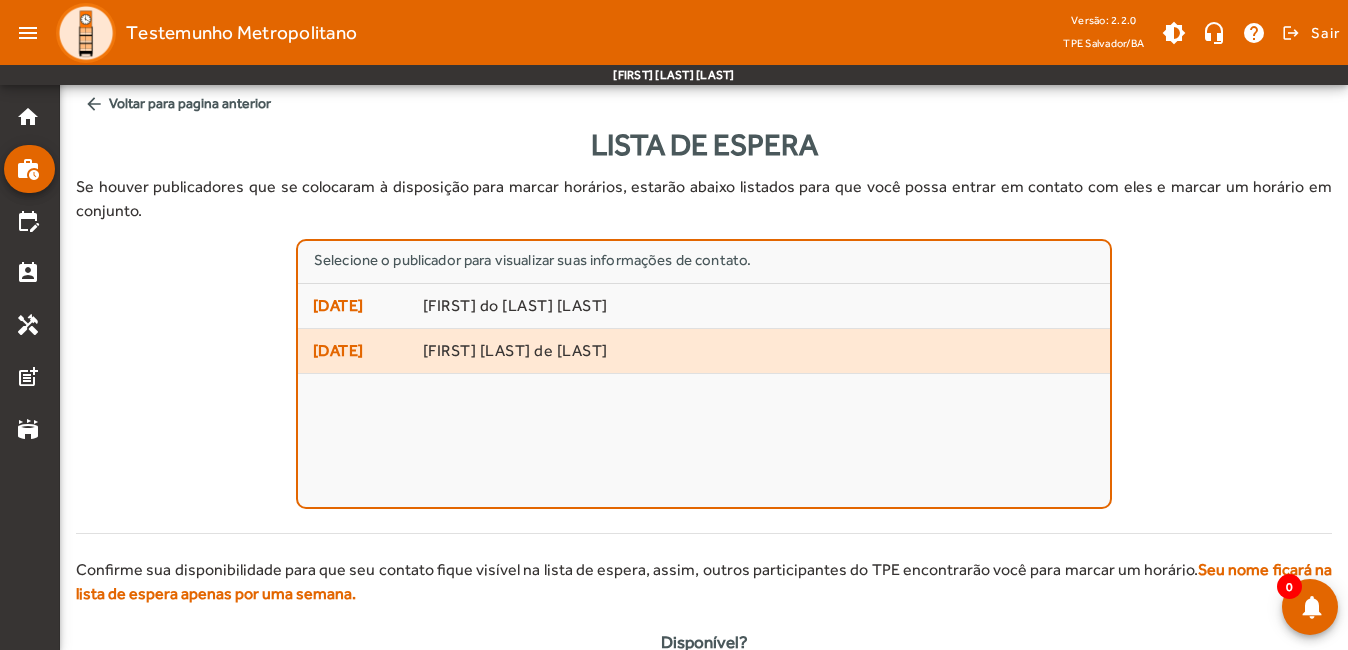 click on "[FIRST] [LAST] [LAST] [LAST]" 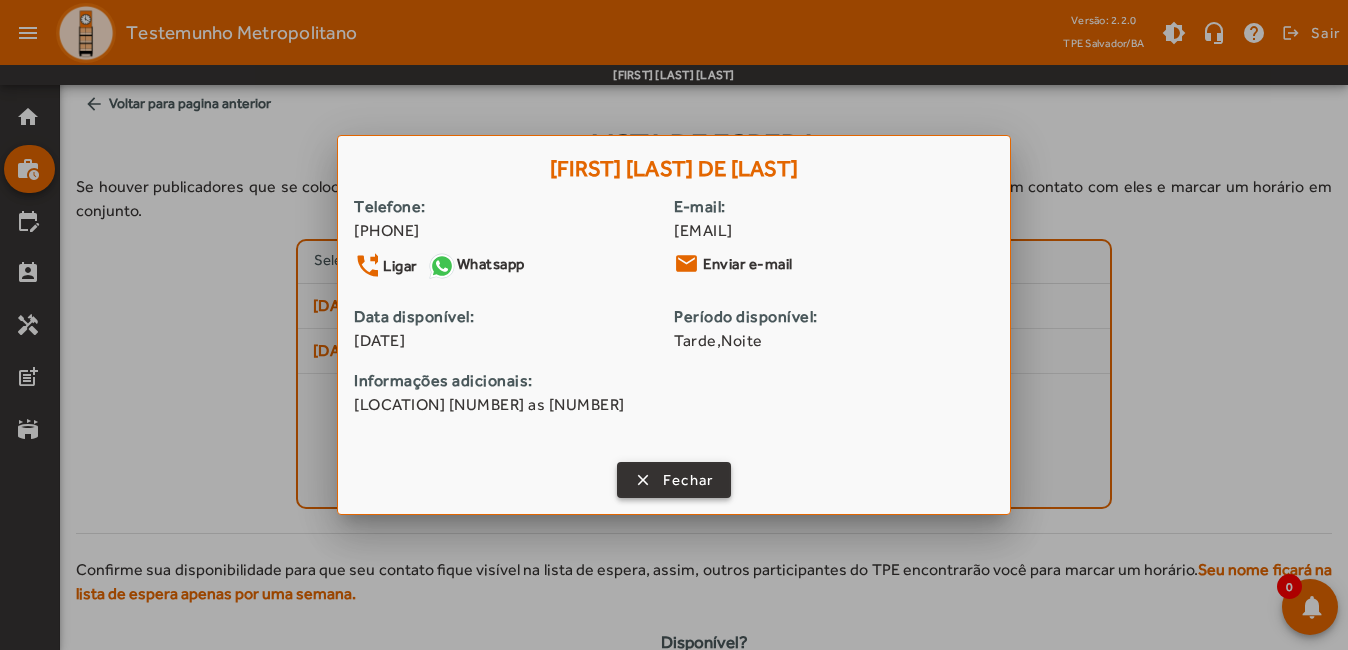 click on "Fechar" at bounding box center [688, 480] 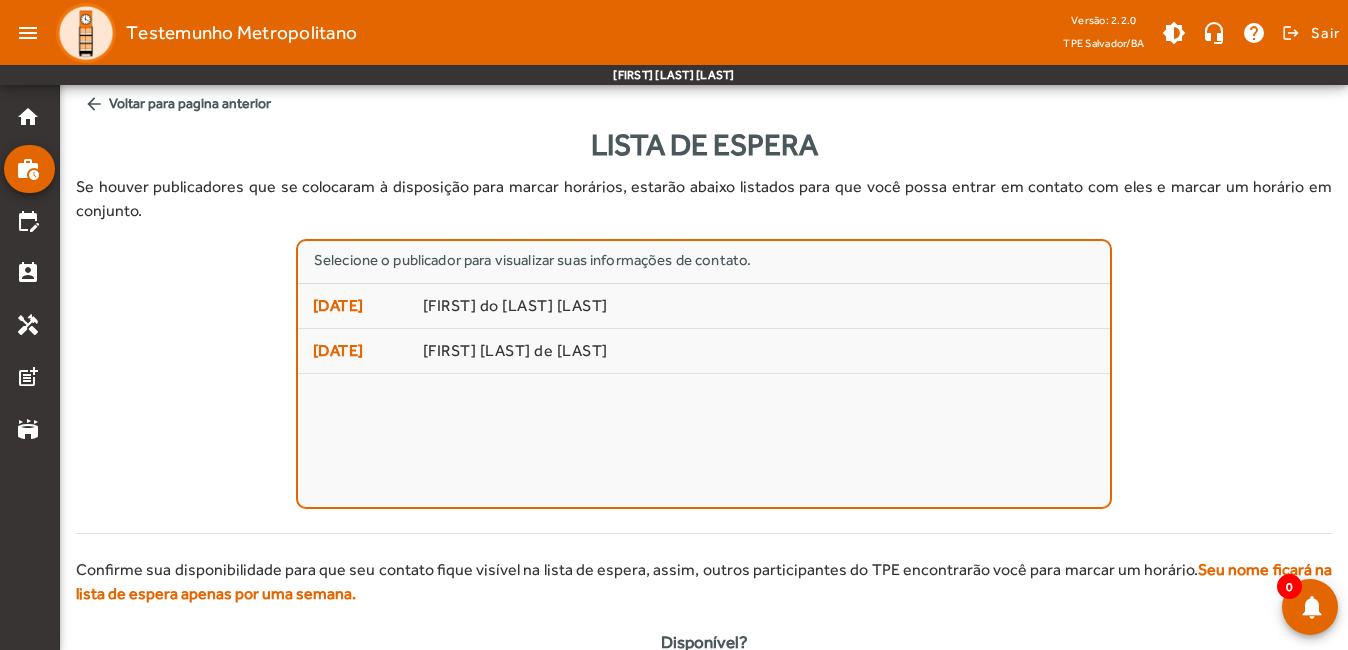 click on "arrow_back  Voltar para pagina anterior" 